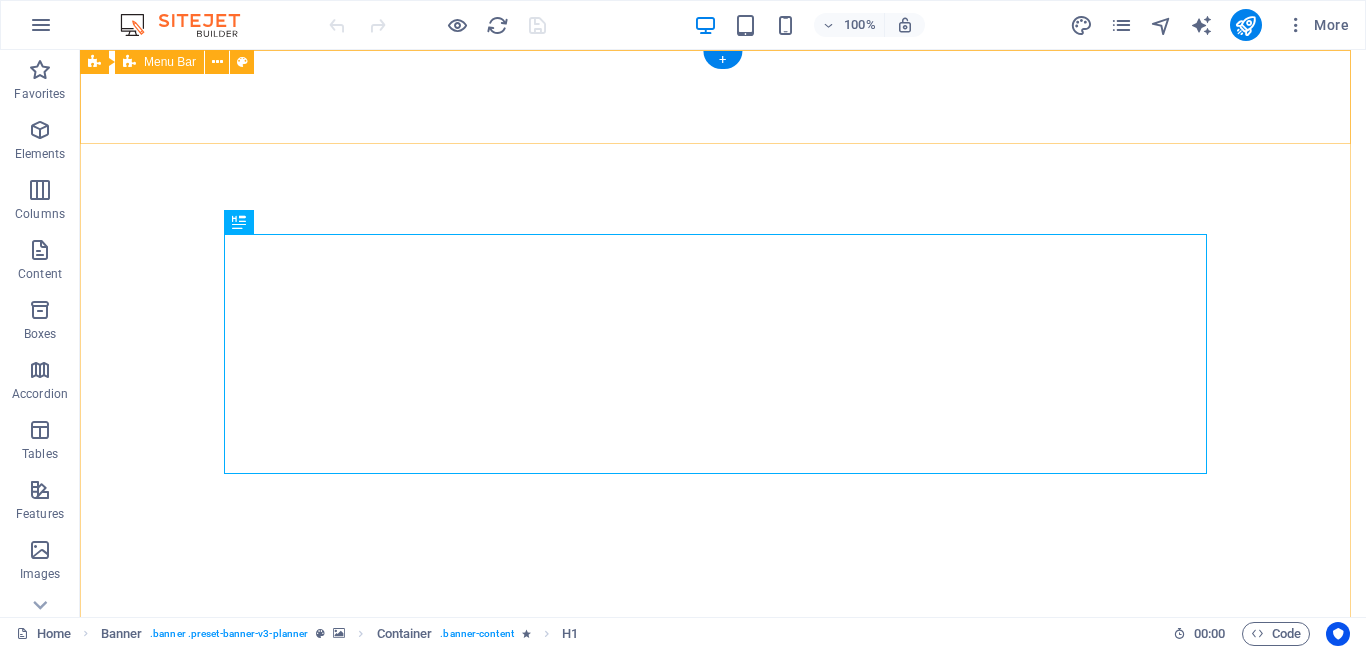 scroll, scrollTop: 0, scrollLeft: 0, axis: both 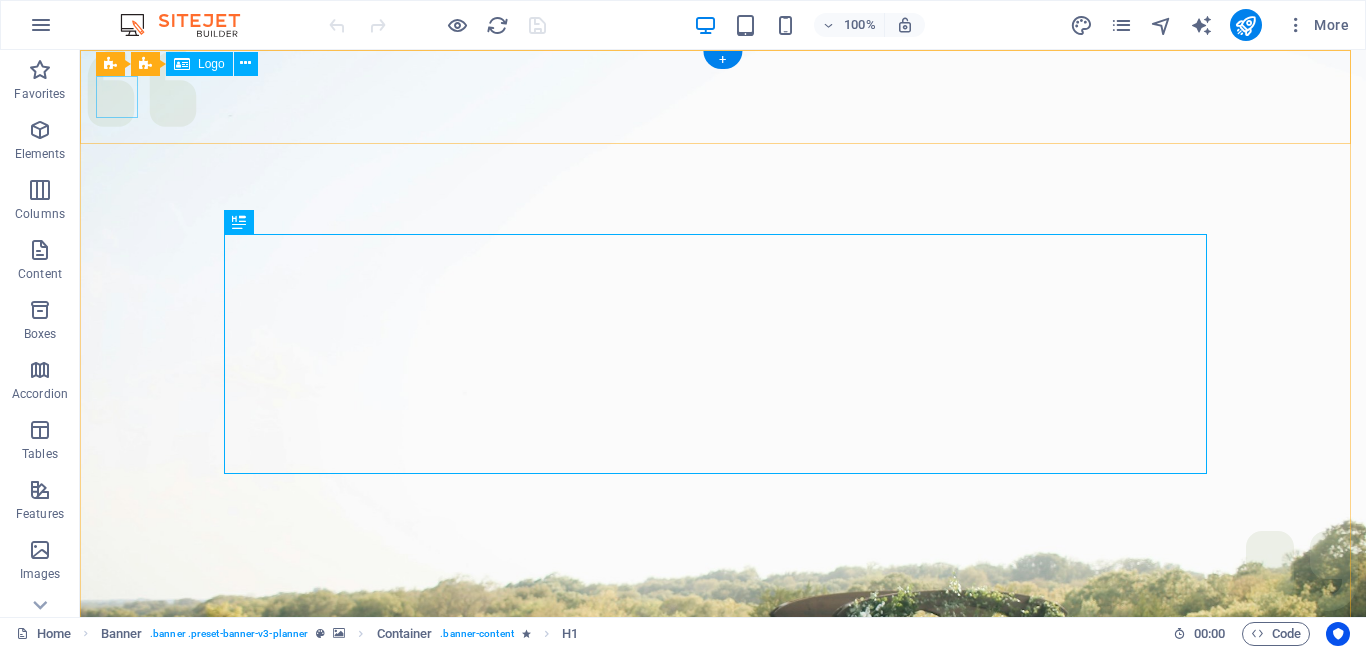 click at bounding box center [719, 1024] 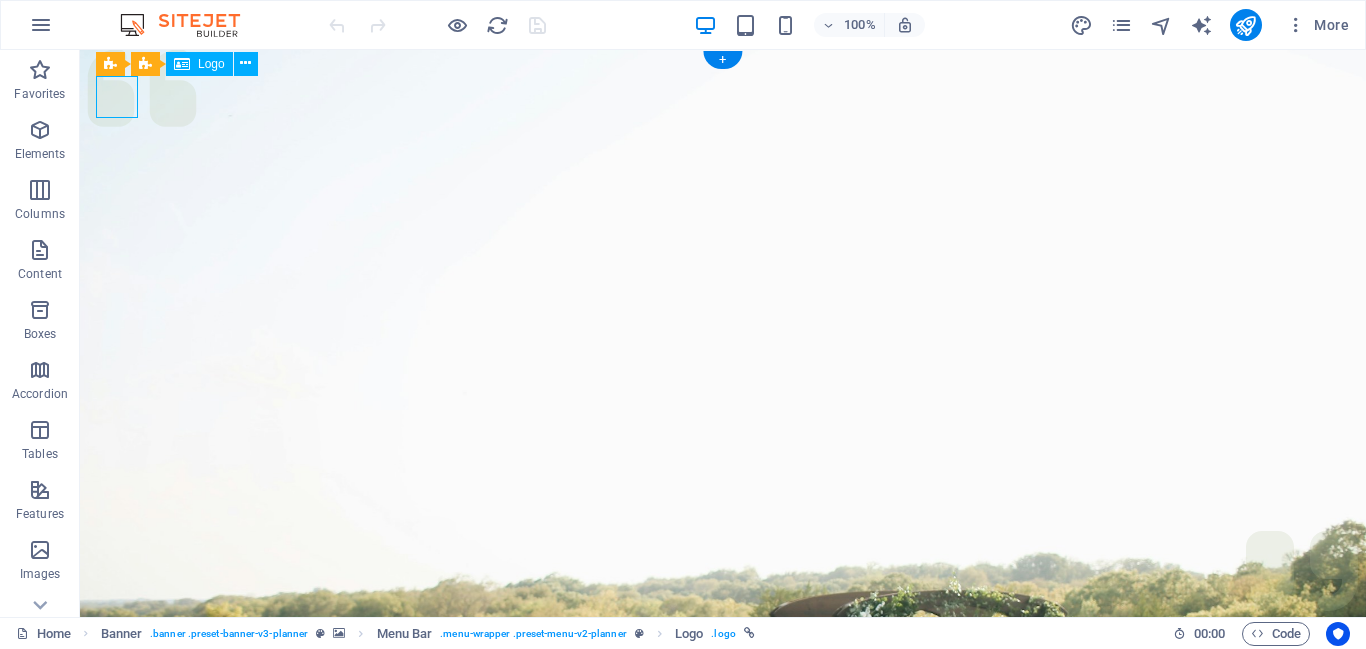 click at bounding box center [719, 1024] 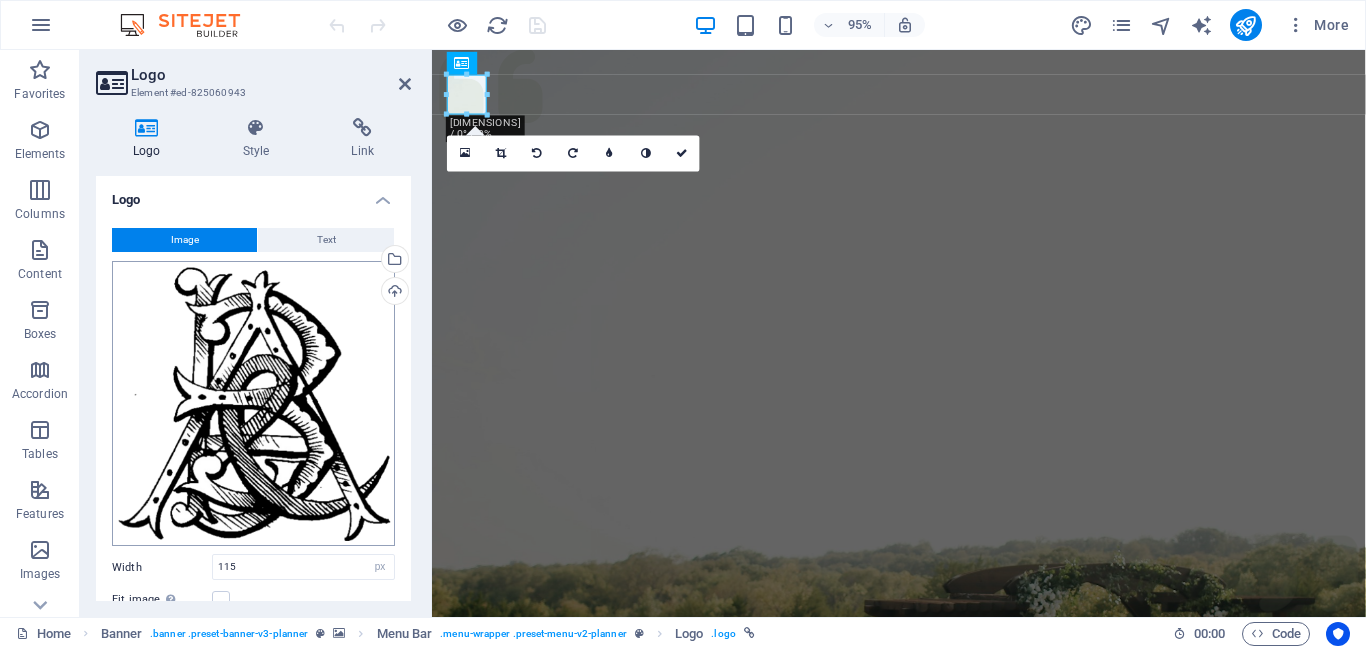 scroll, scrollTop: 200, scrollLeft: 0, axis: vertical 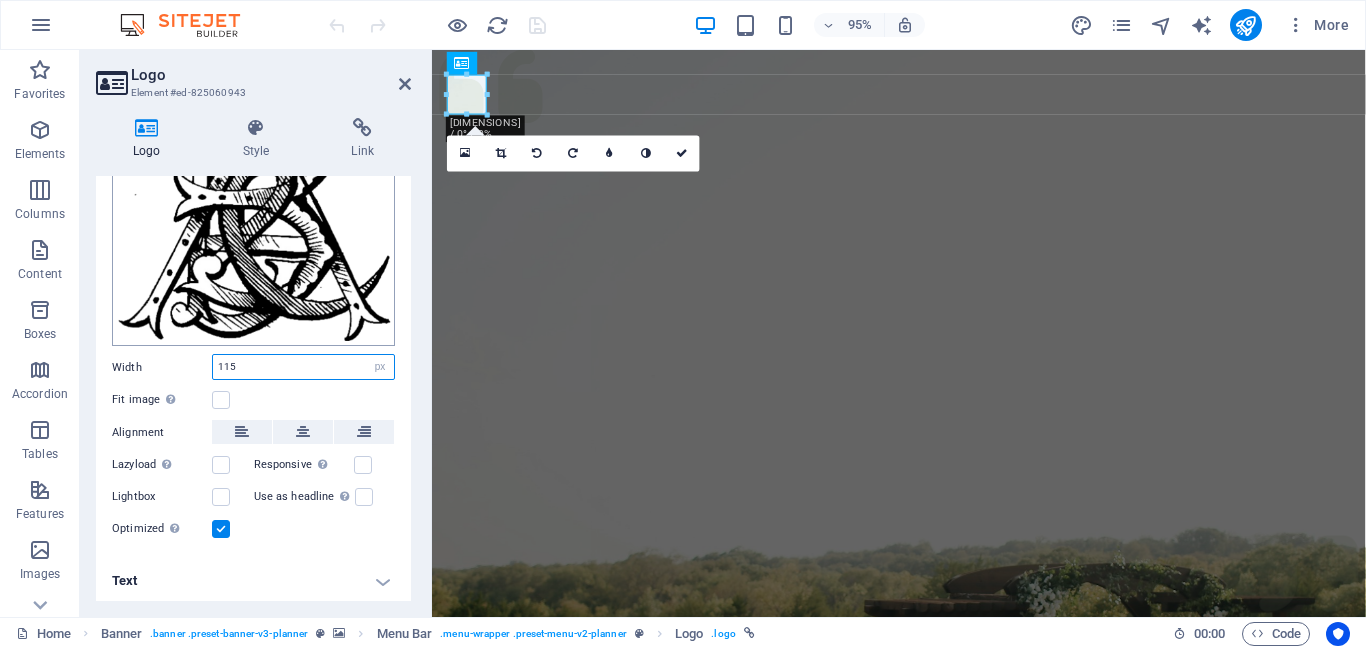 click on "115" at bounding box center (303, 367) 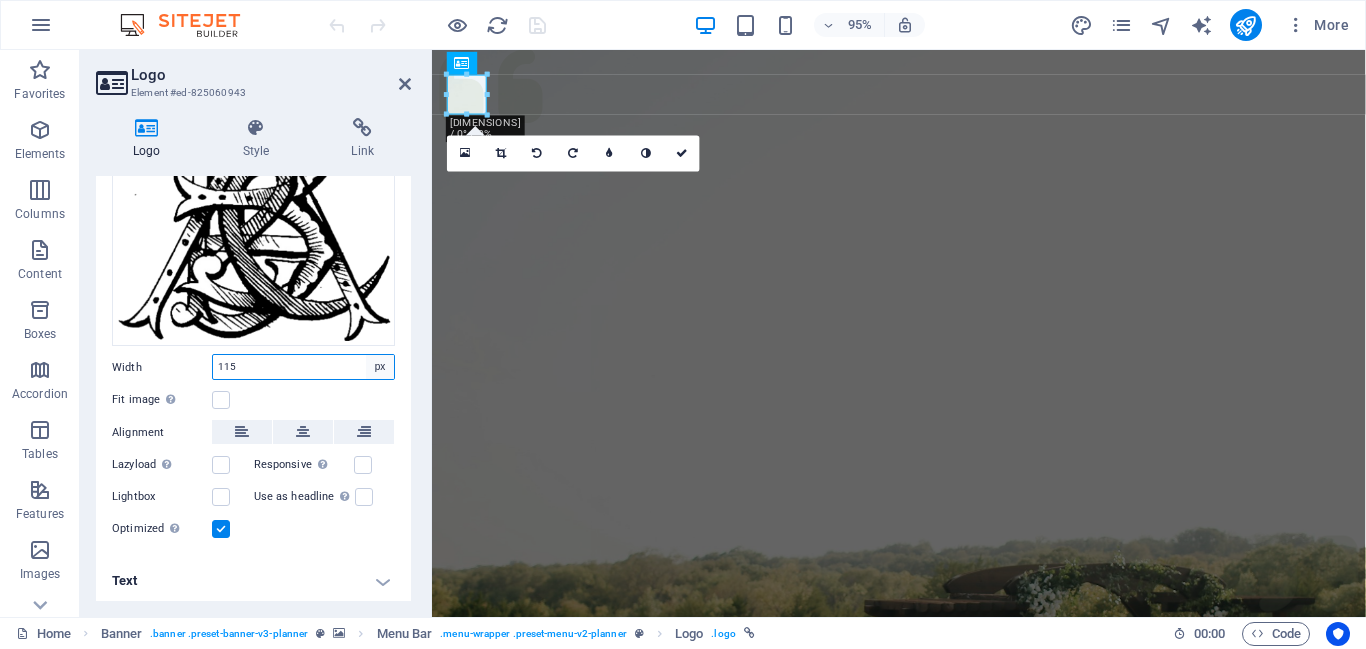 select on "auto" 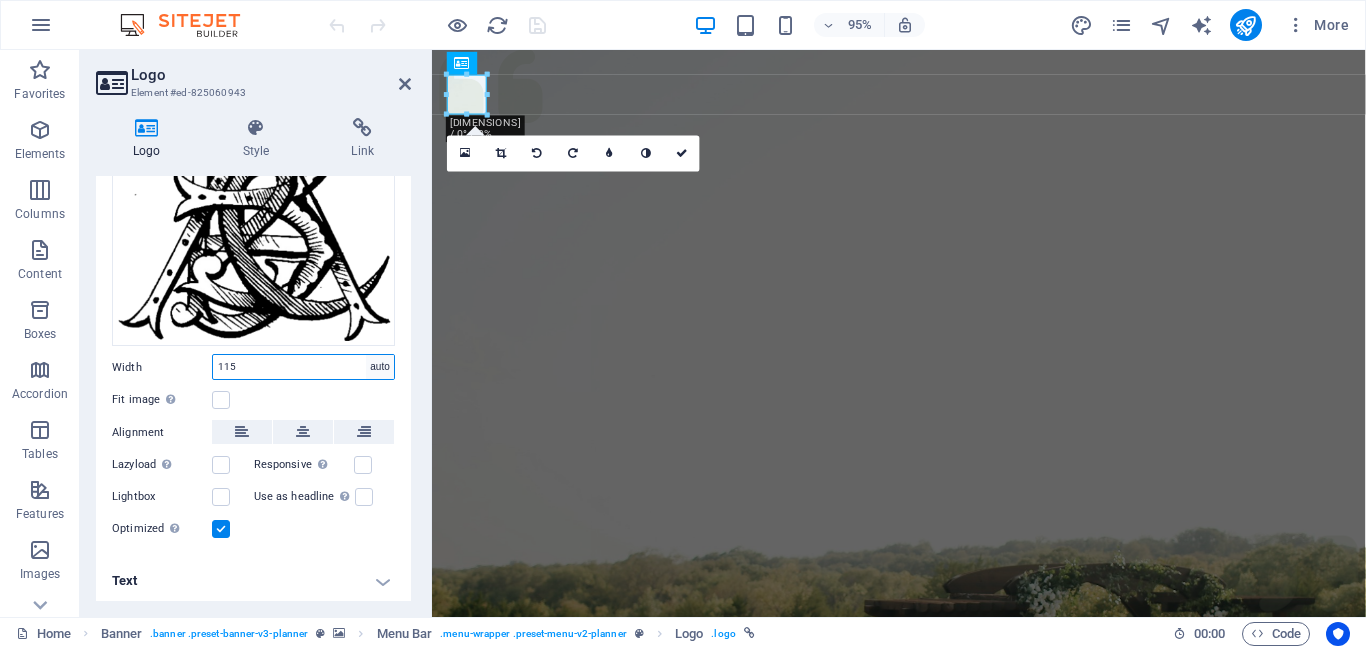 click on "Default auto px rem % em vh vw" at bounding box center (380, 367) 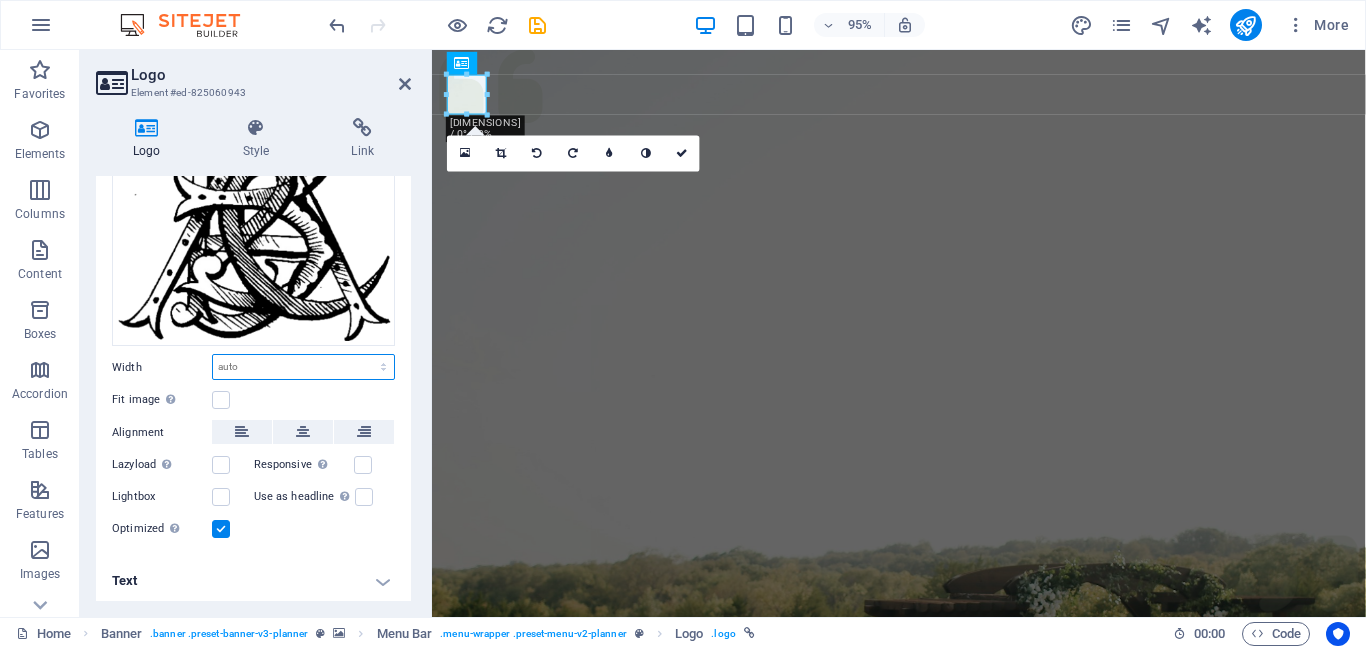 select on "rem" 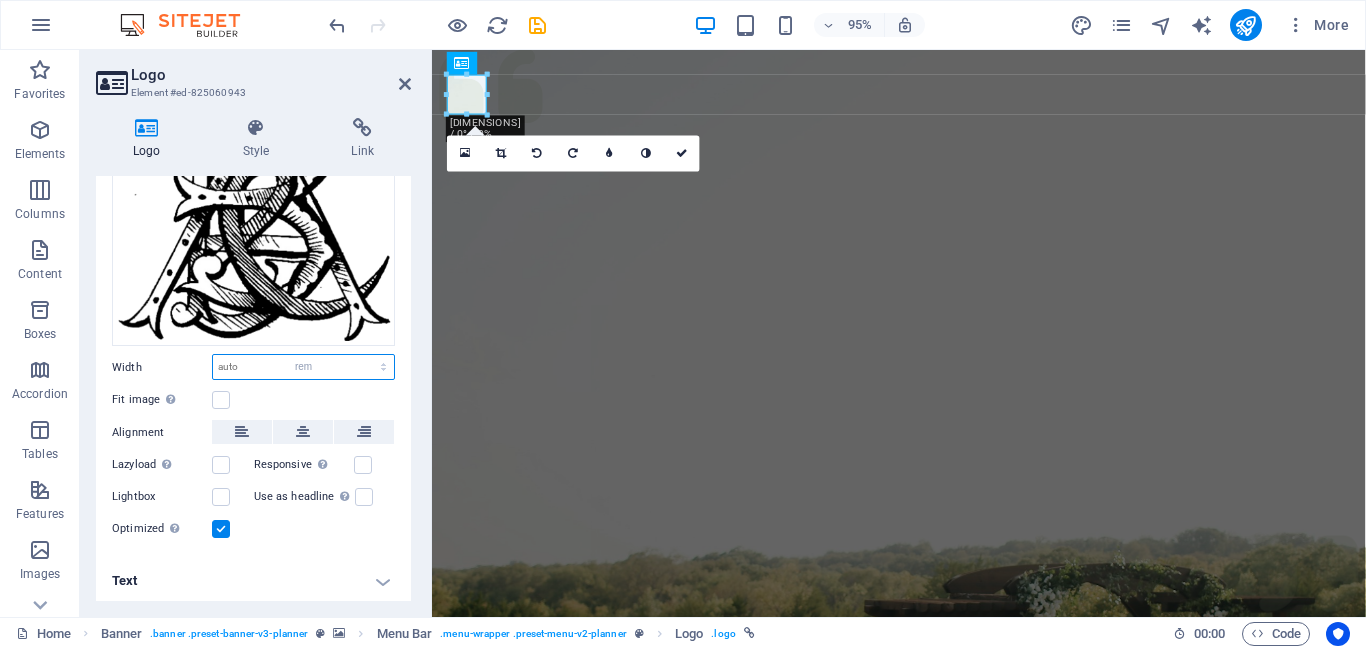click on "Default auto px rem % em vh vw" at bounding box center (303, 367) 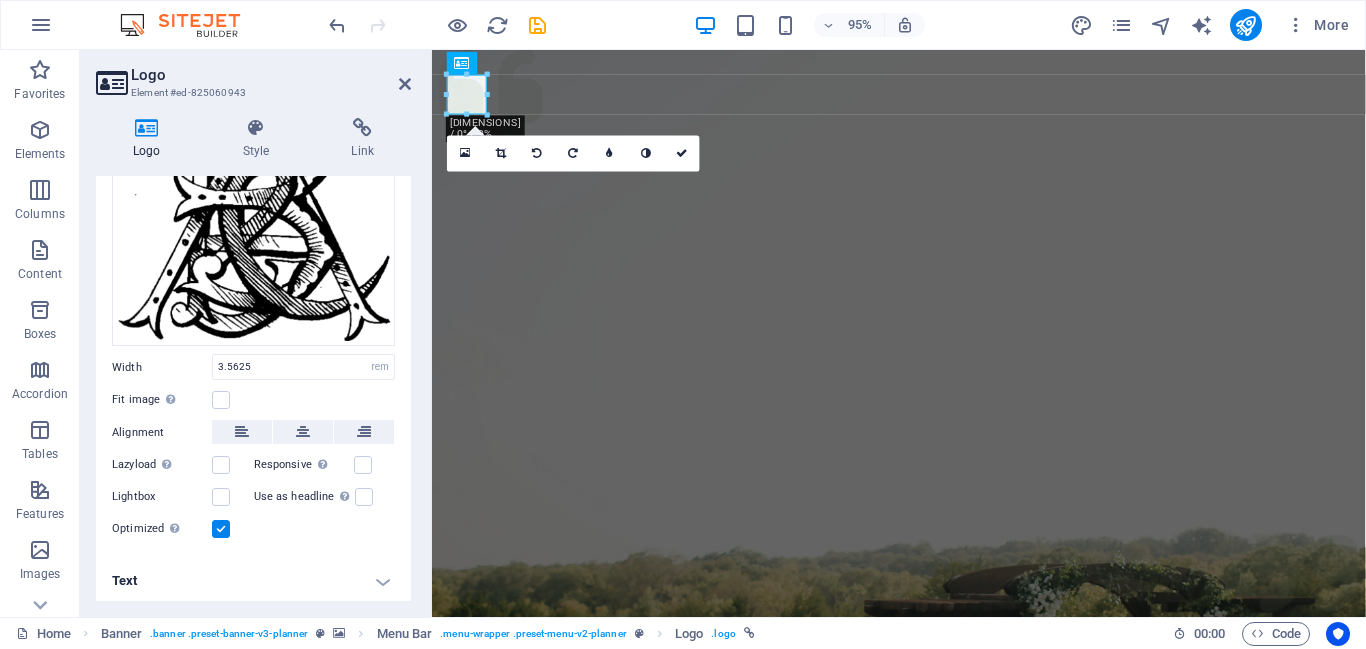 click on "Fit image Automatically fit image to a fixed width and height" at bounding box center [253, 400] 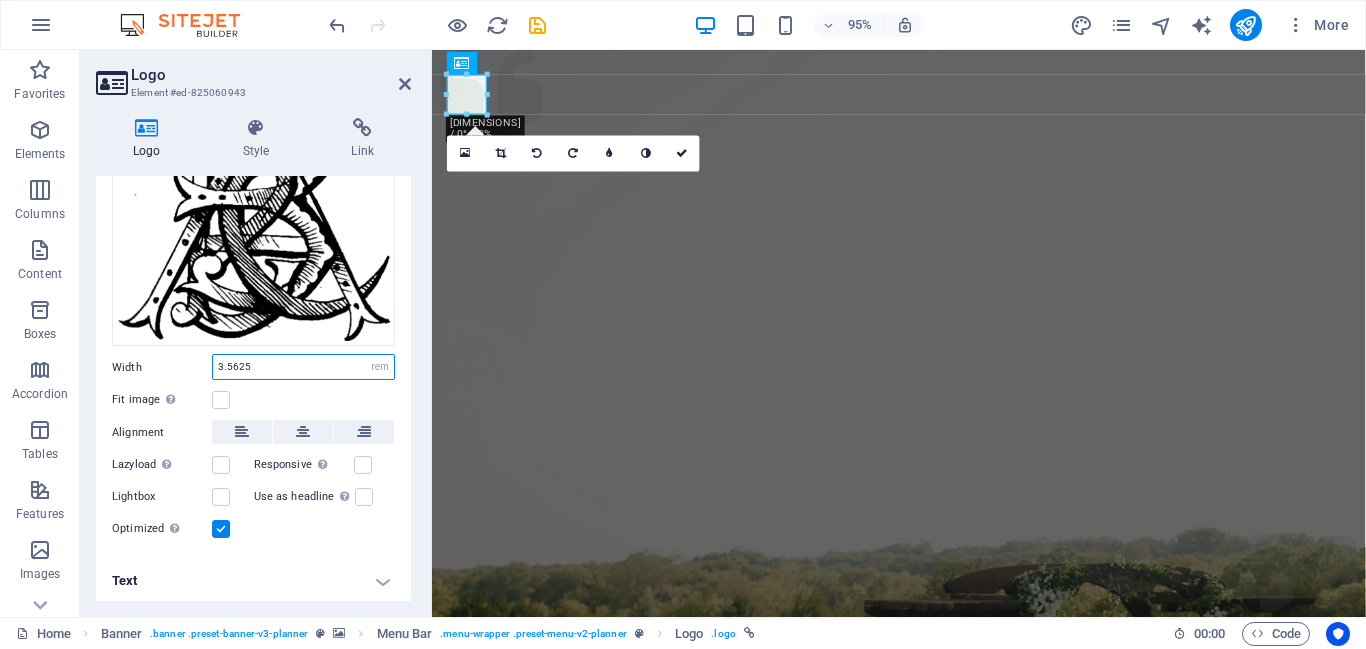 click on "3.5625" at bounding box center [303, 367] 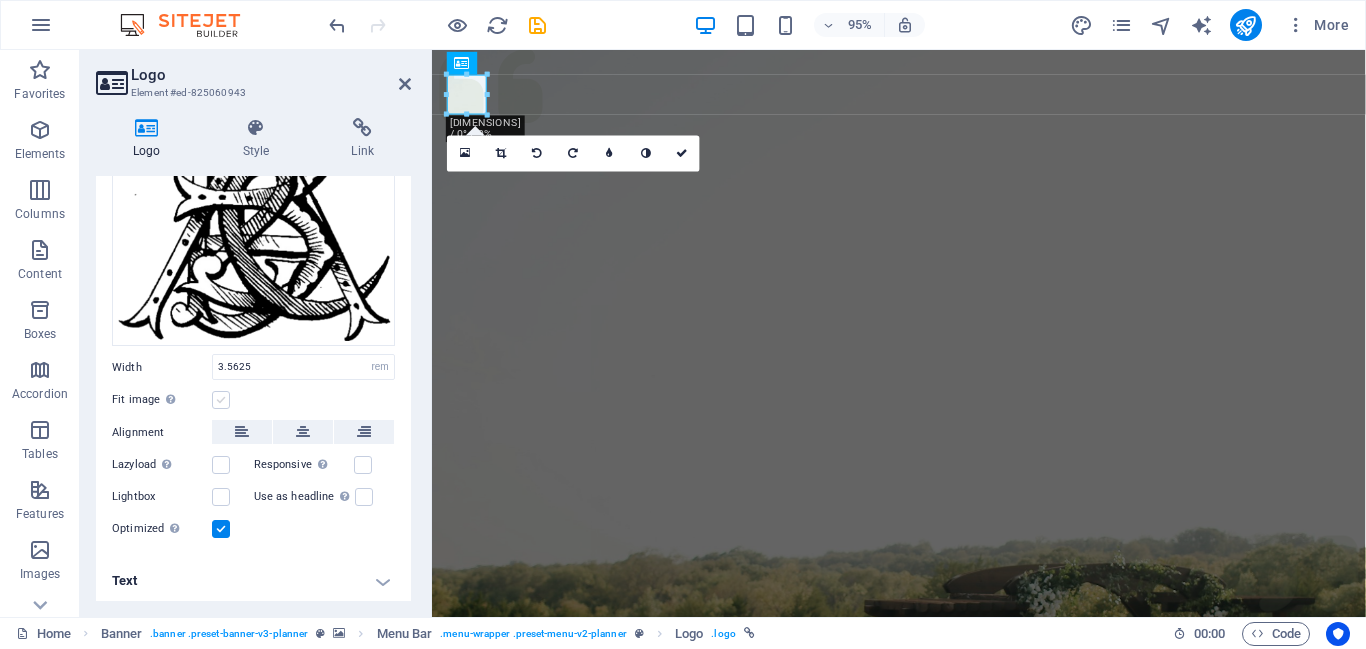 click at bounding box center [221, 400] 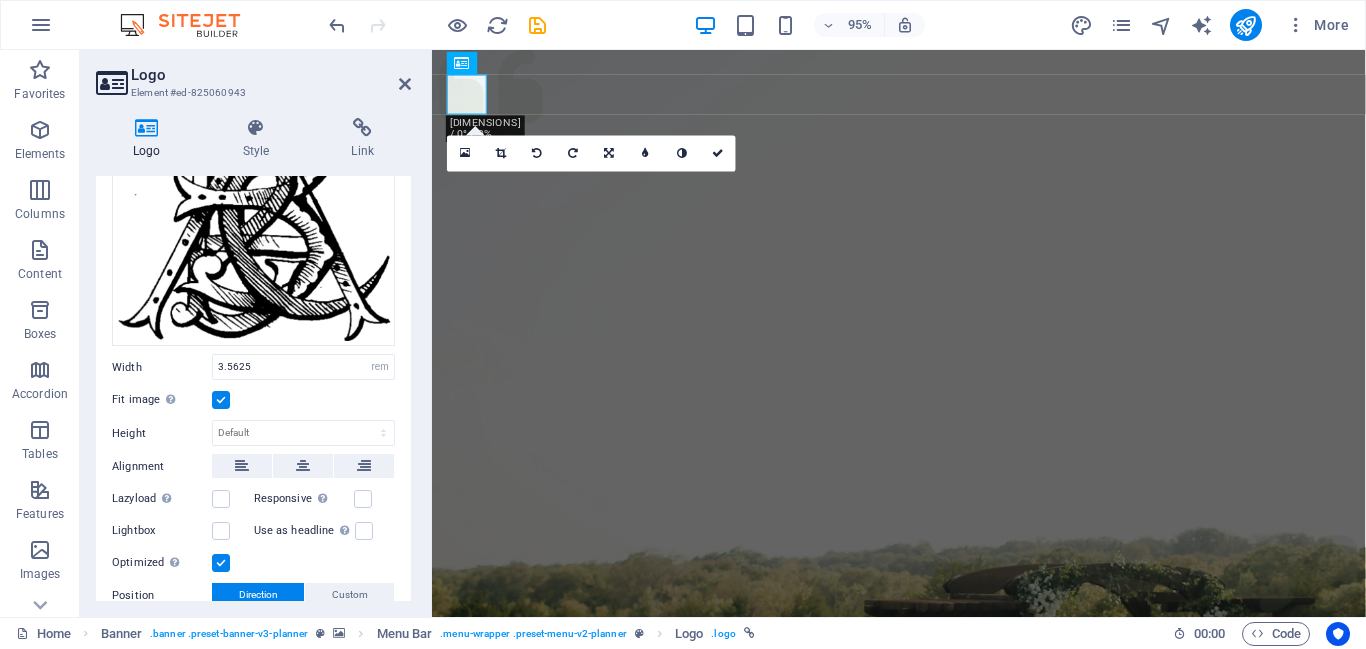 click at bounding box center (221, 400) 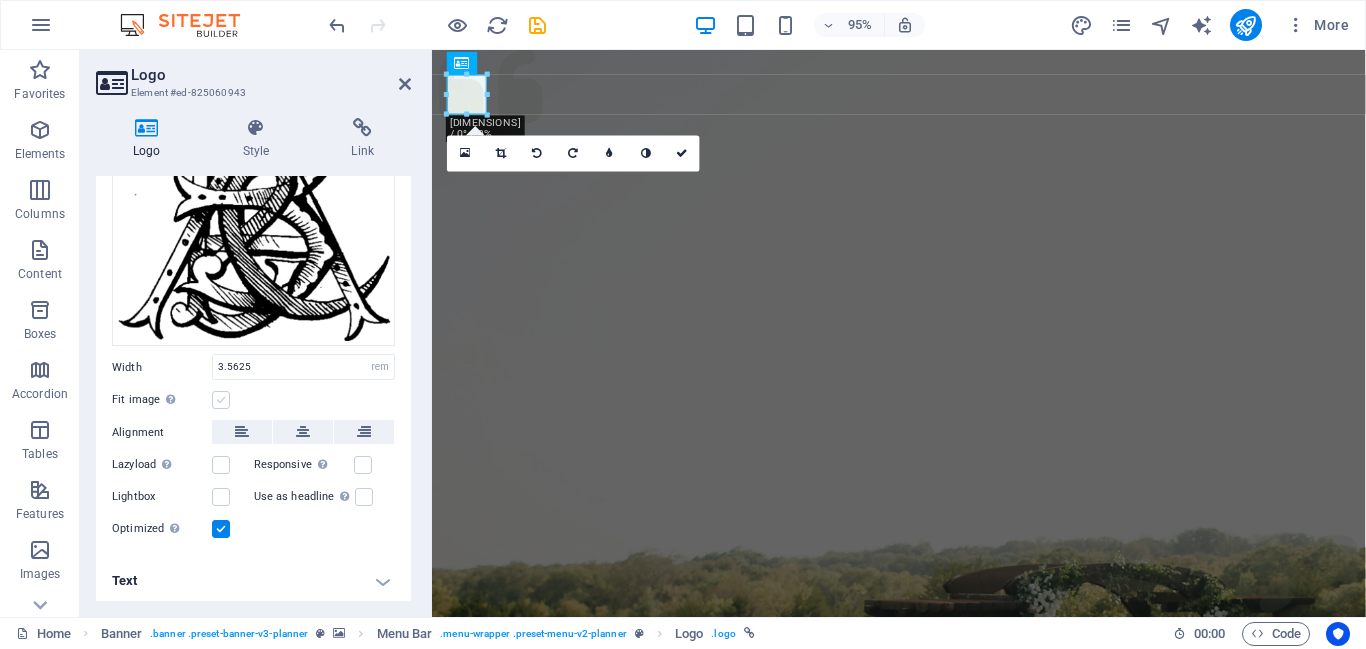 click at bounding box center [221, 400] 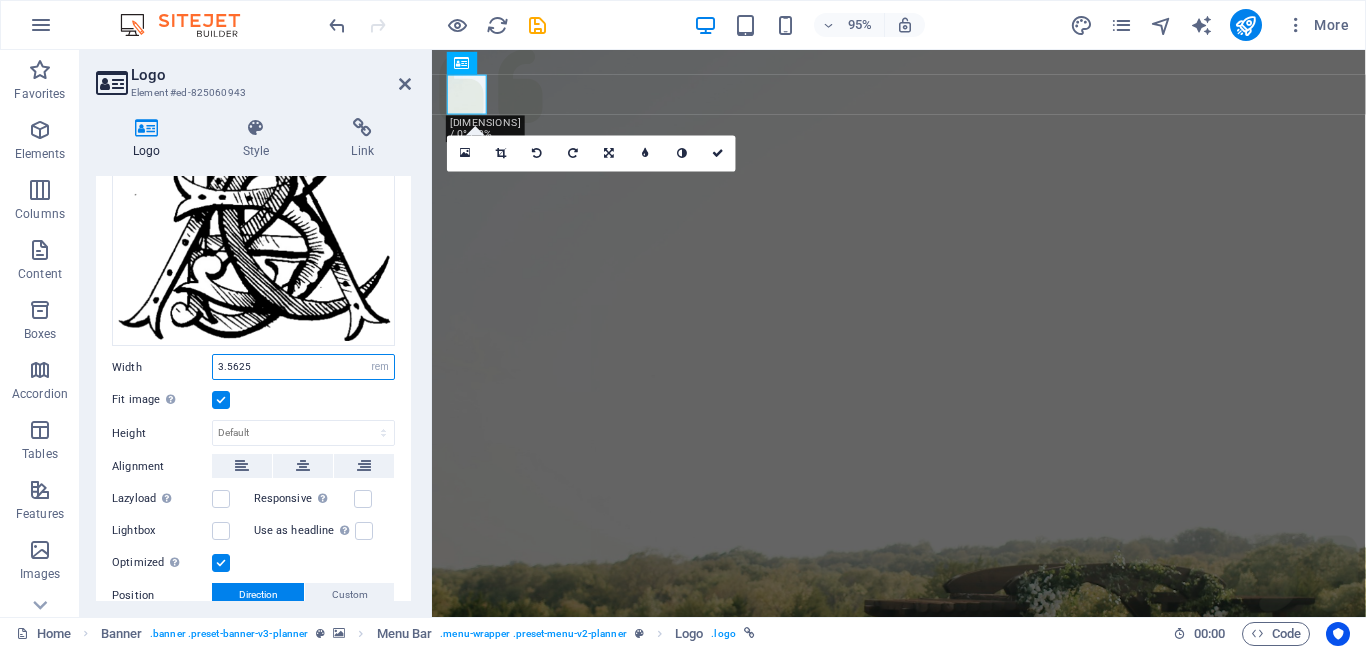 click on "3.5625" at bounding box center [303, 367] 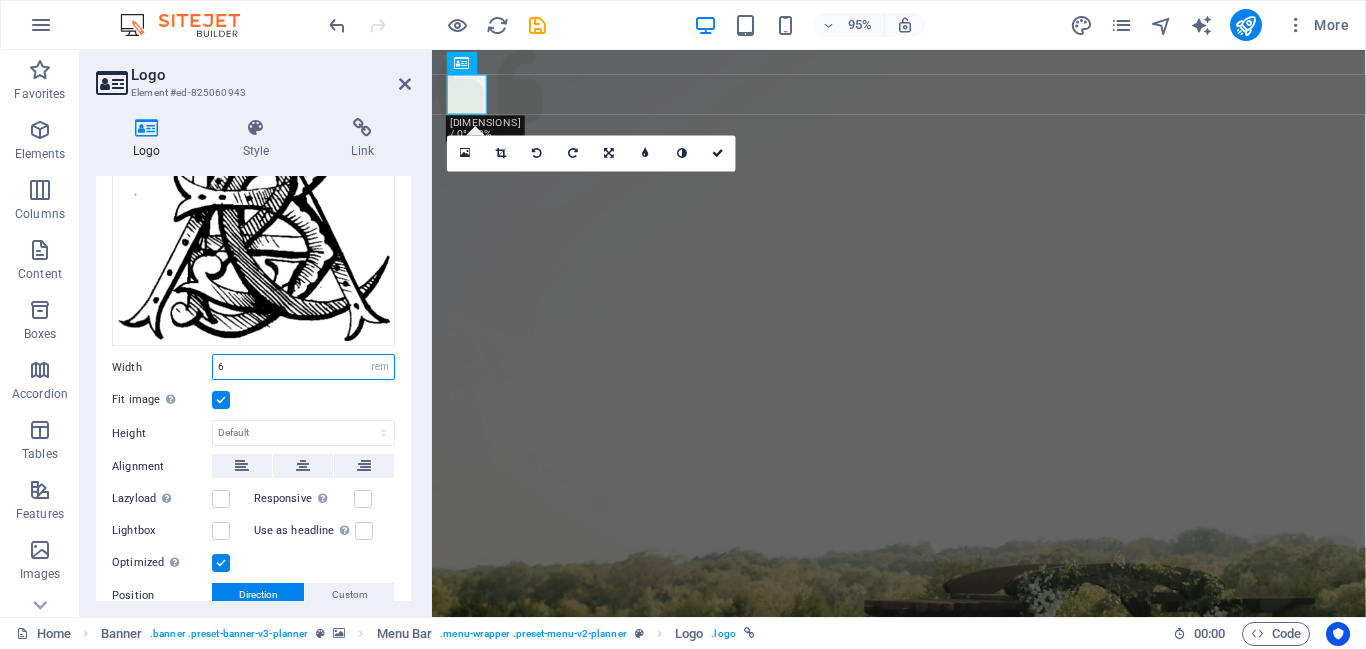 type on "6.0625" 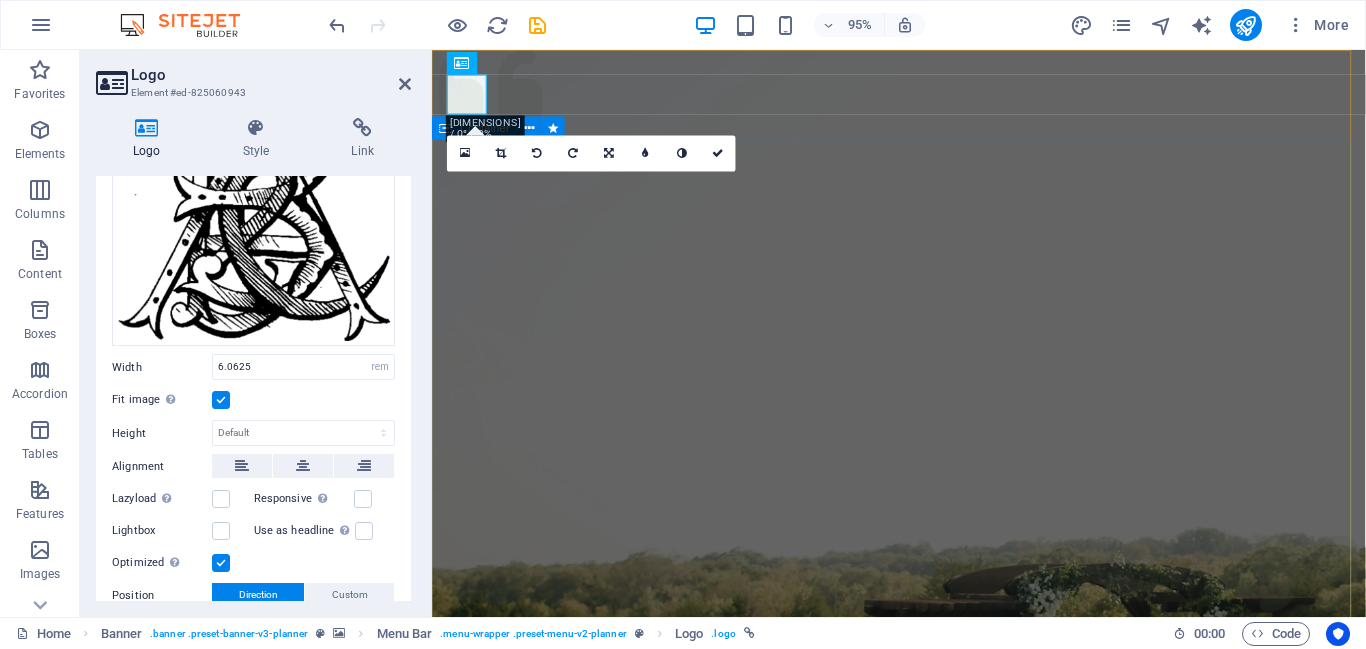 click on "Experience extraordinary life moments Plan your next event with us" at bounding box center [923, 1431] 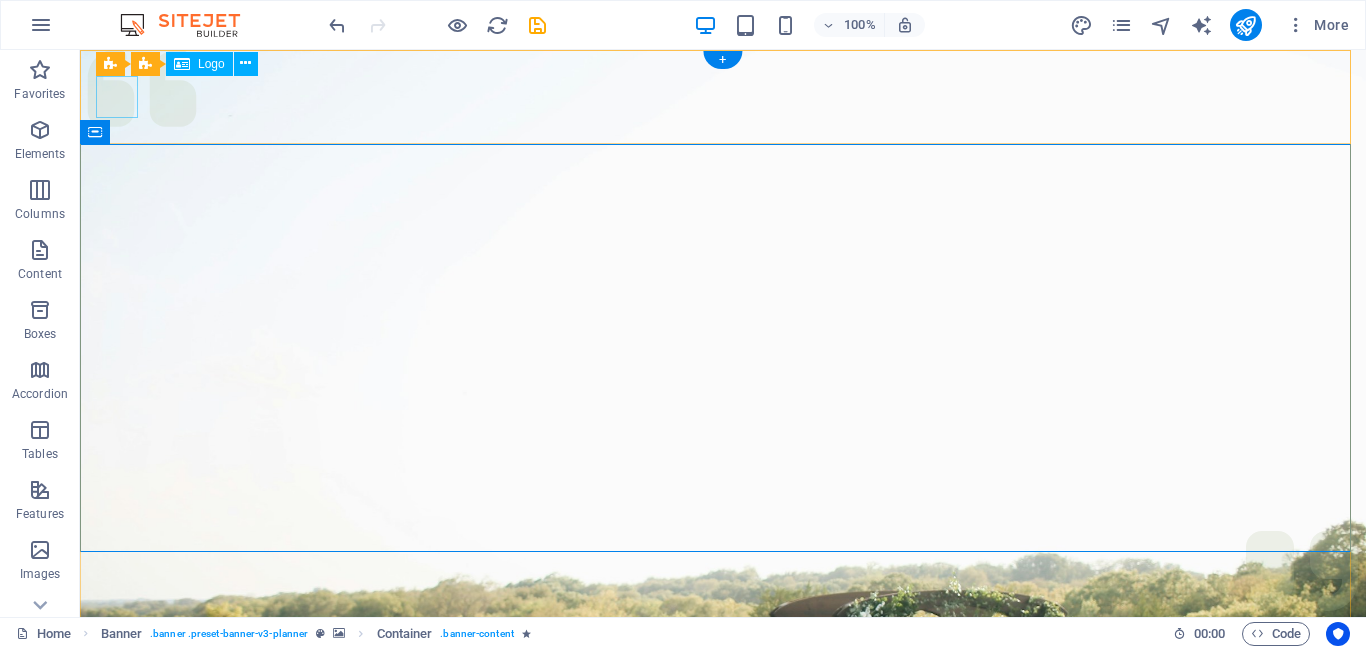 click at bounding box center (719, 1015) 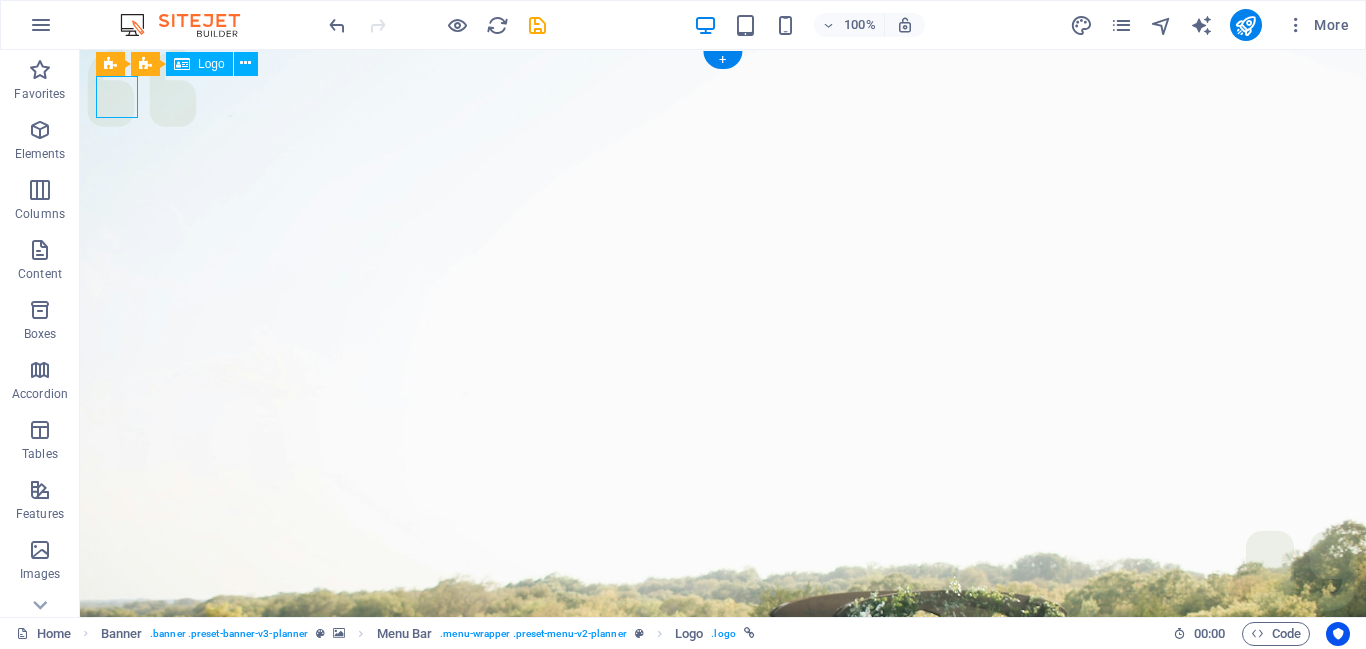 click at bounding box center (719, 1015) 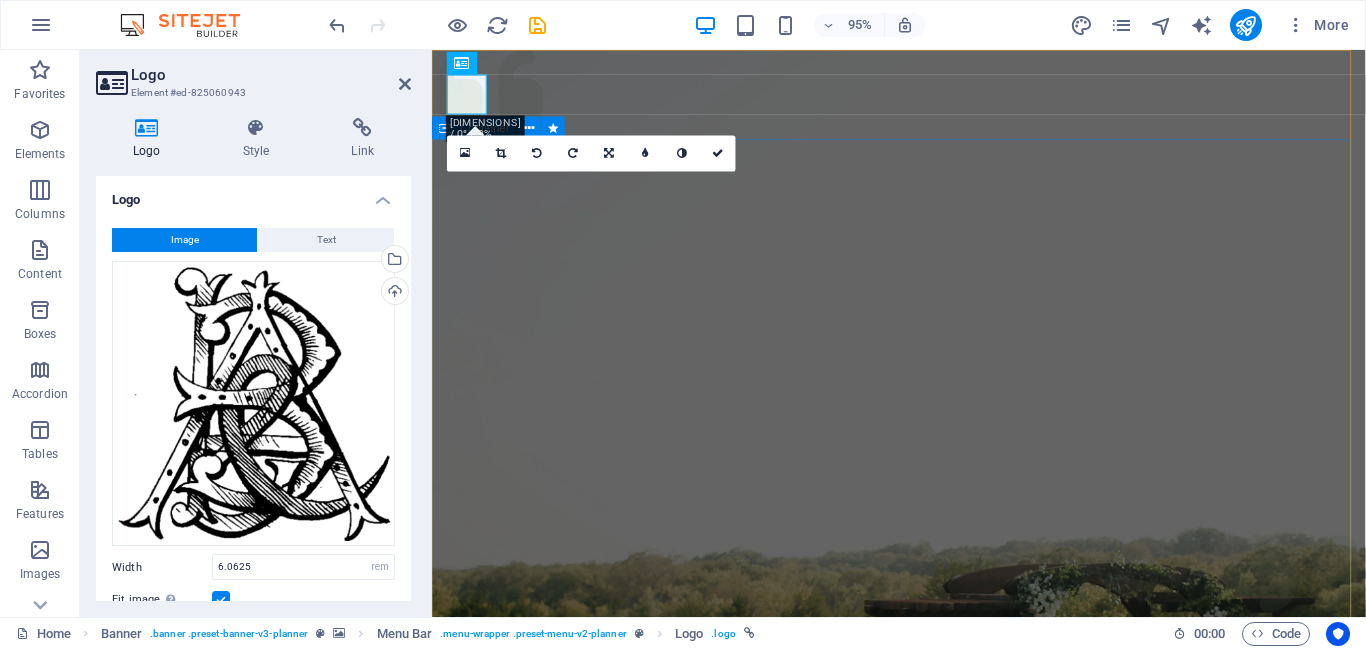 click on "Experience extraordinary life moments Plan your next event with us" at bounding box center (923, 1431) 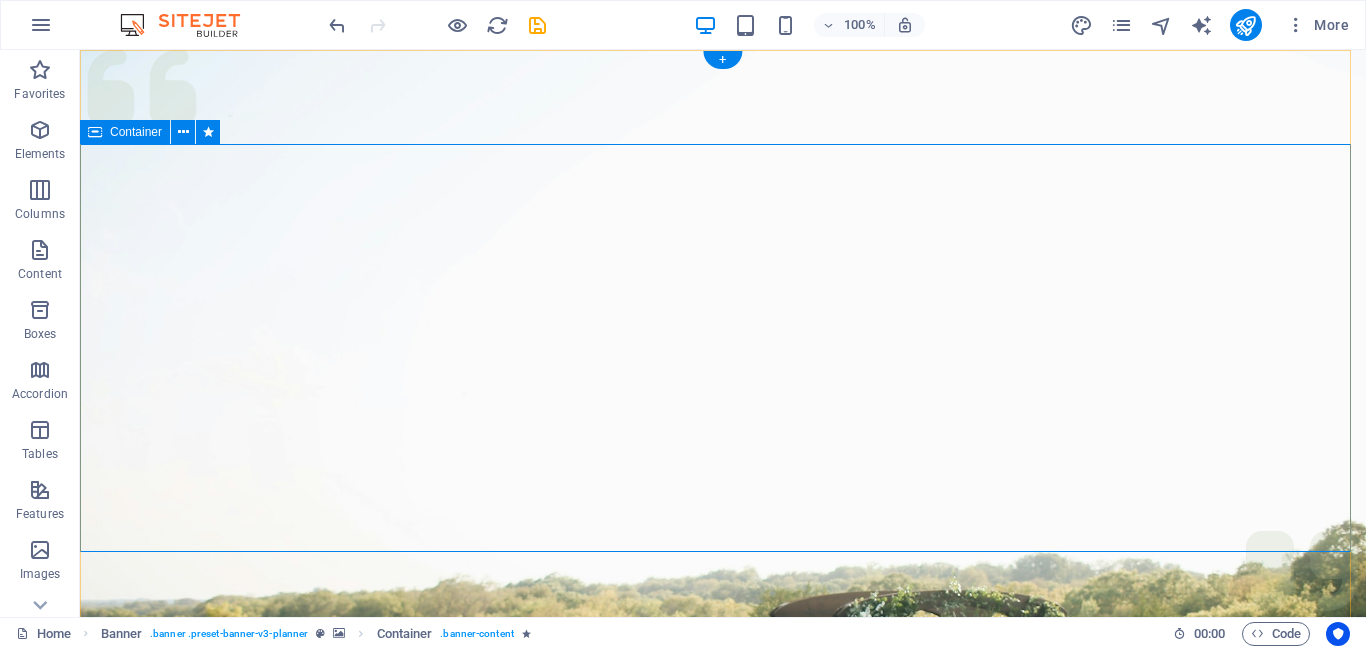 click on "Experience extraordinary life moments Plan your next event with us" at bounding box center [723, 1371] 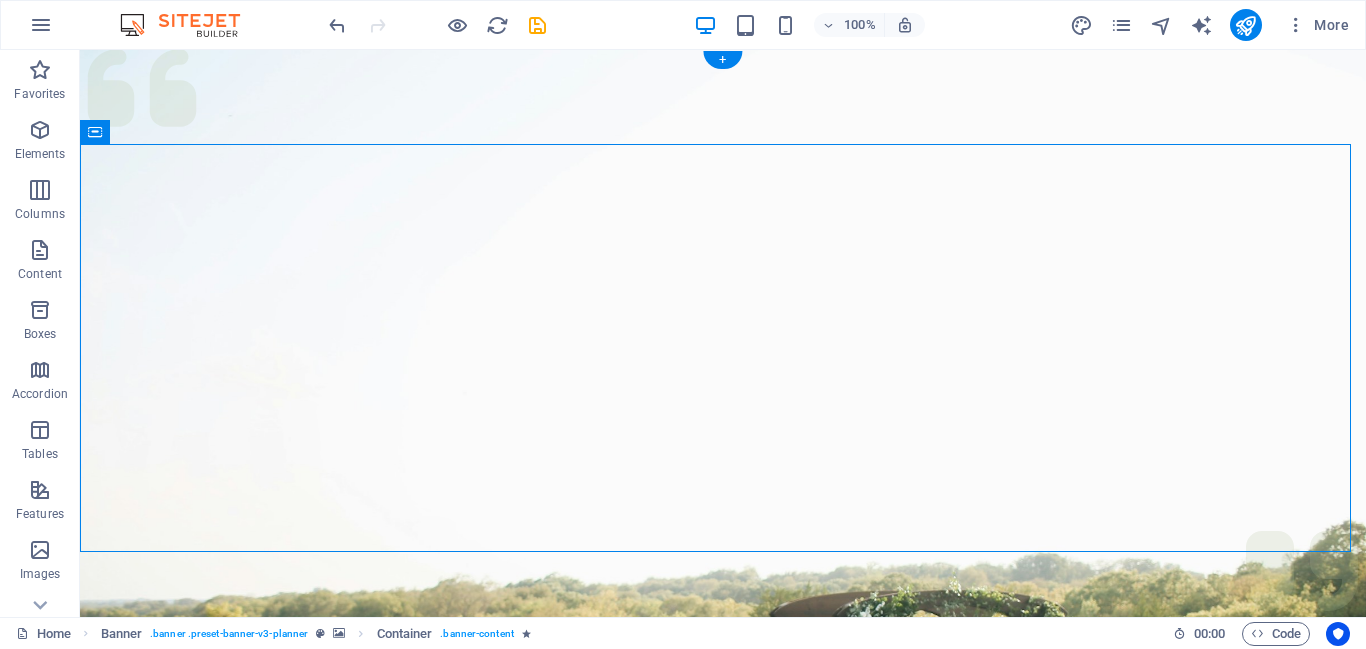 click at bounding box center [723, 500] 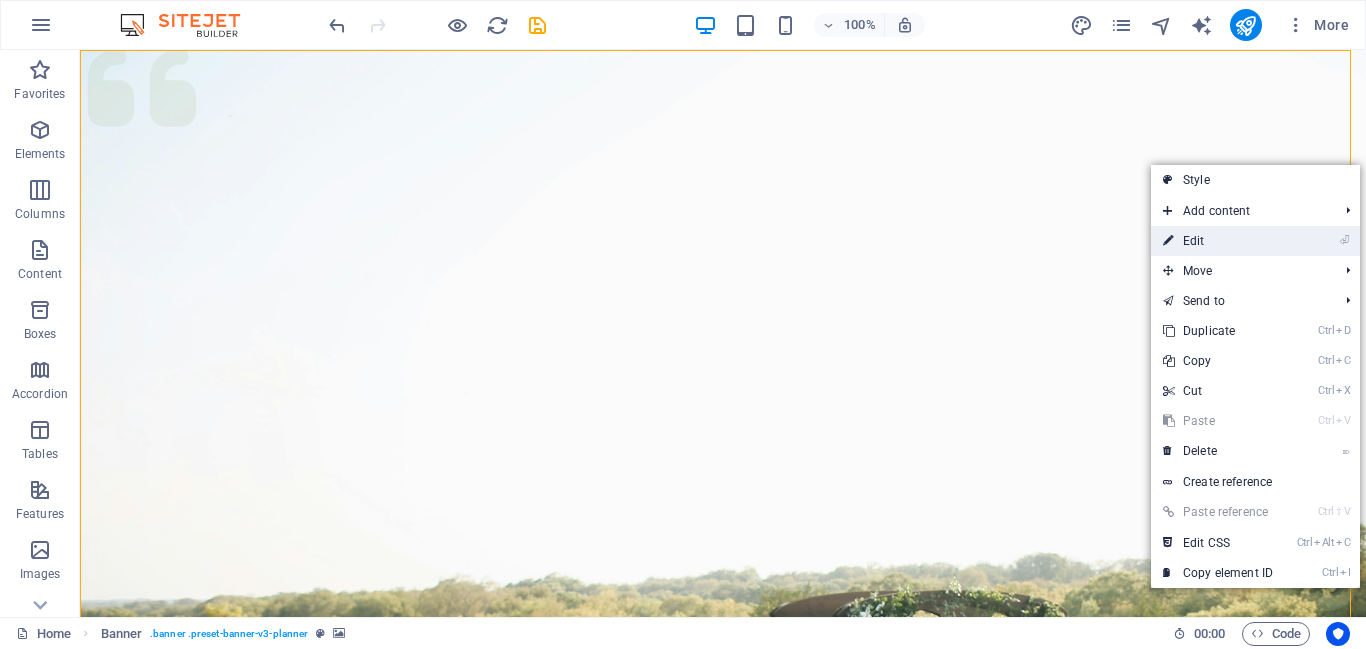 click on "⏎  Edit" at bounding box center (1218, 241) 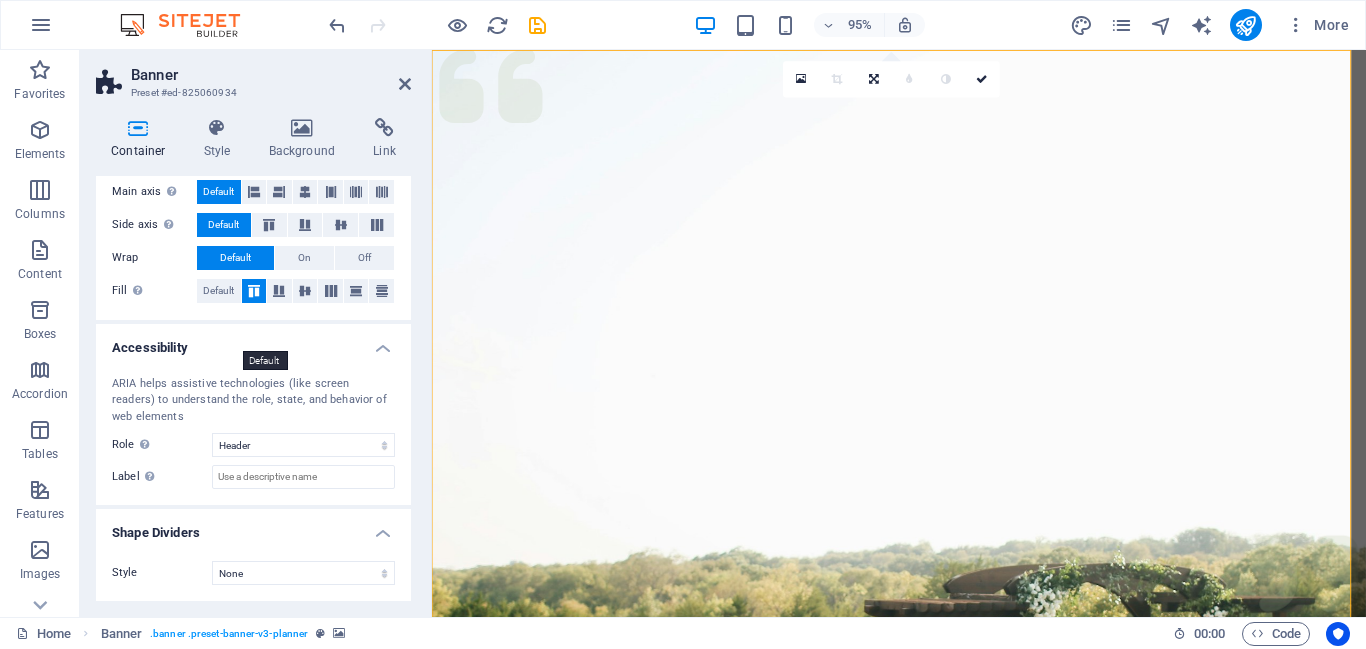 scroll, scrollTop: 0, scrollLeft: 0, axis: both 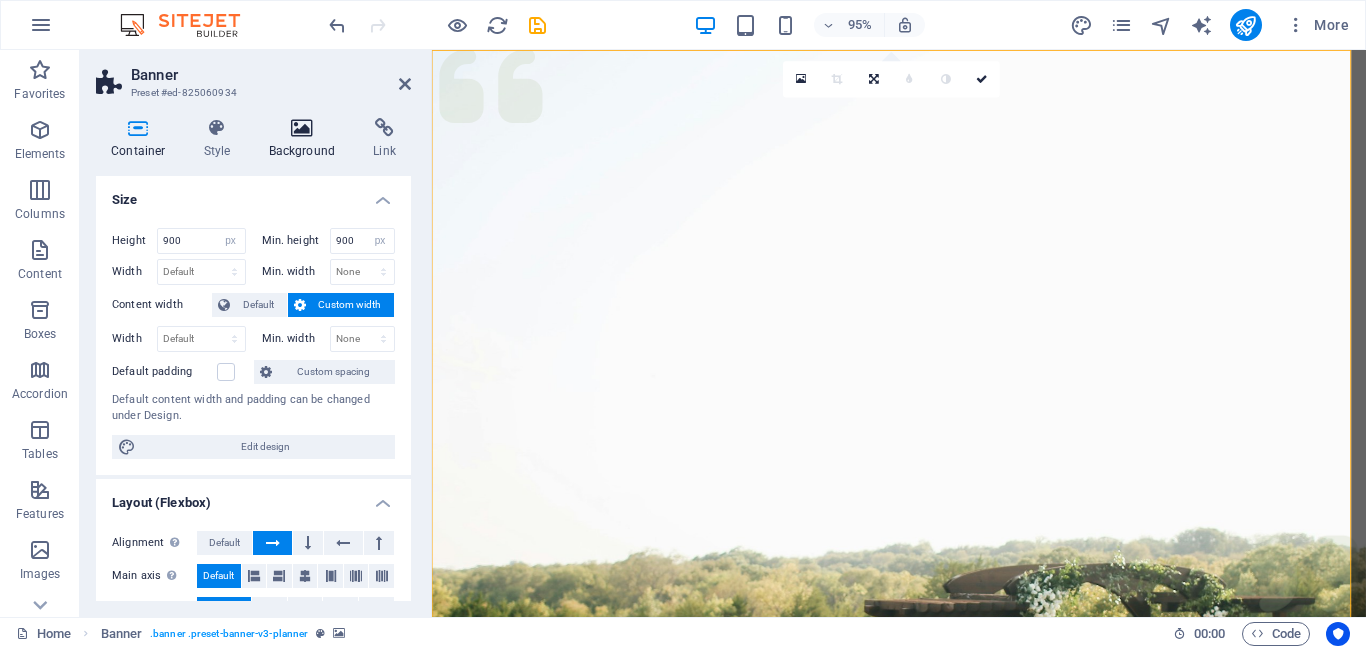 click at bounding box center (302, 128) 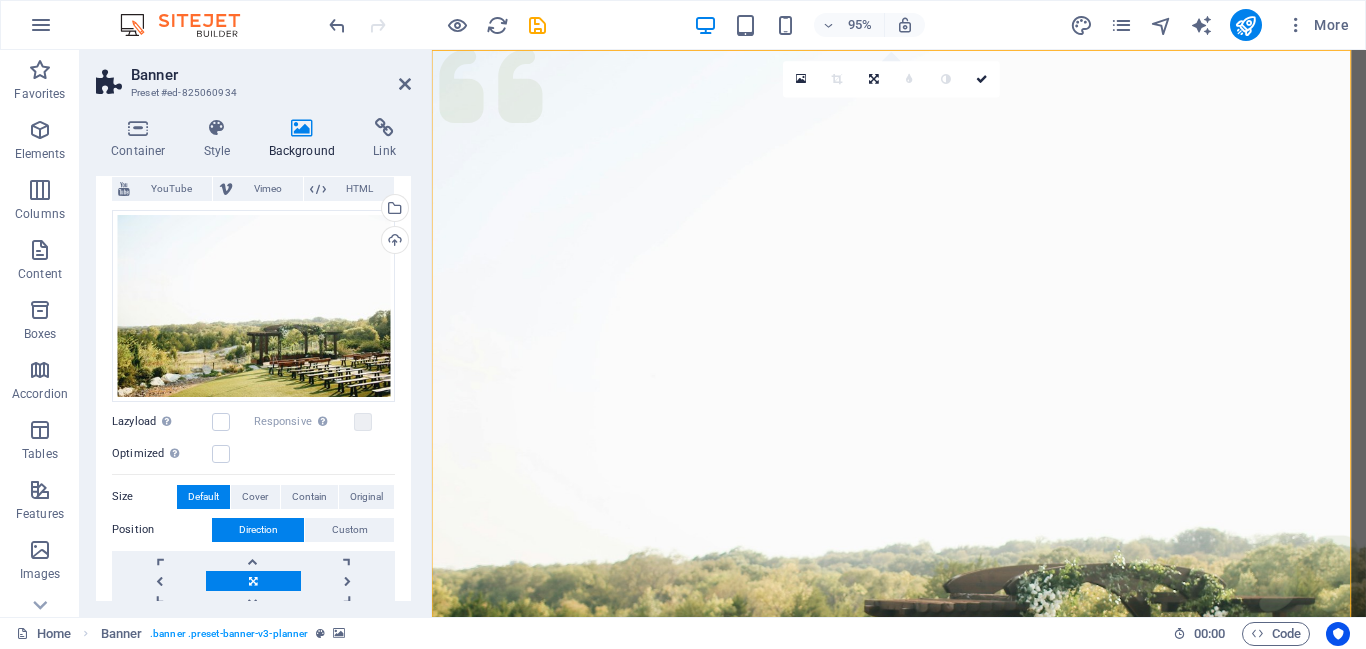 scroll, scrollTop: 157, scrollLeft: 0, axis: vertical 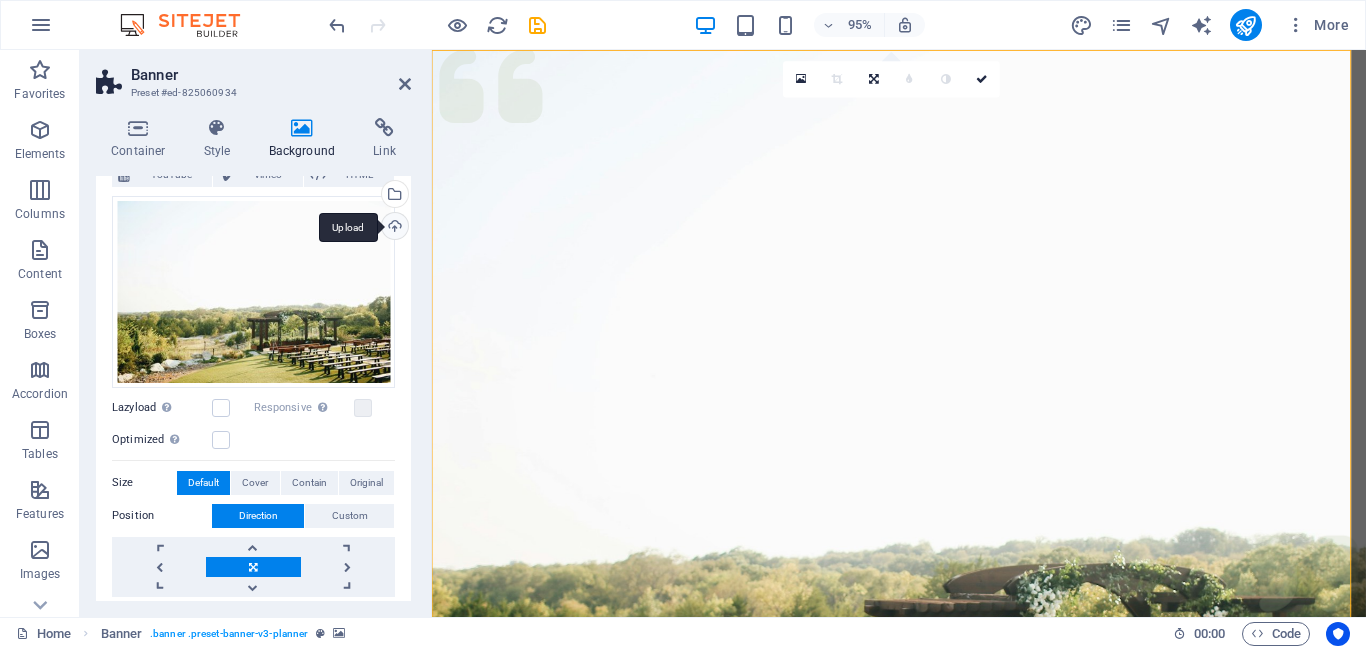 click on "Upload" at bounding box center [393, 228] 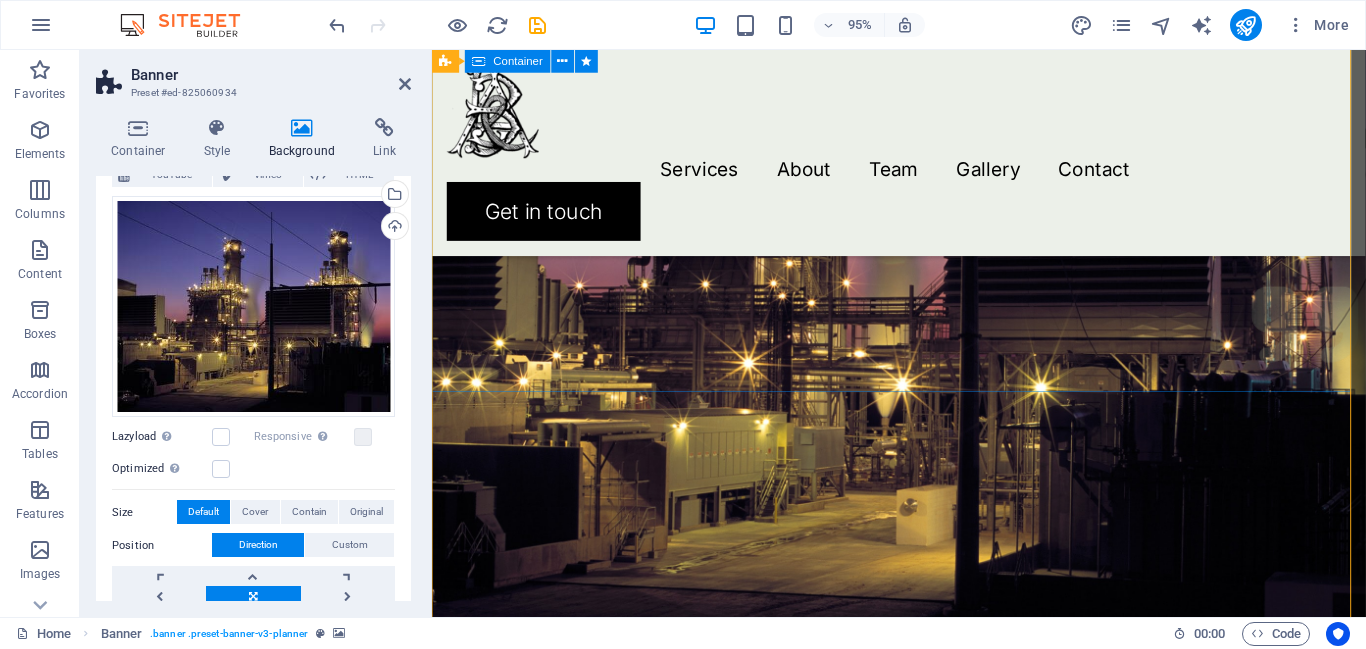 scroll, scrollTop: 0, scrollLeft: 0, axis: both 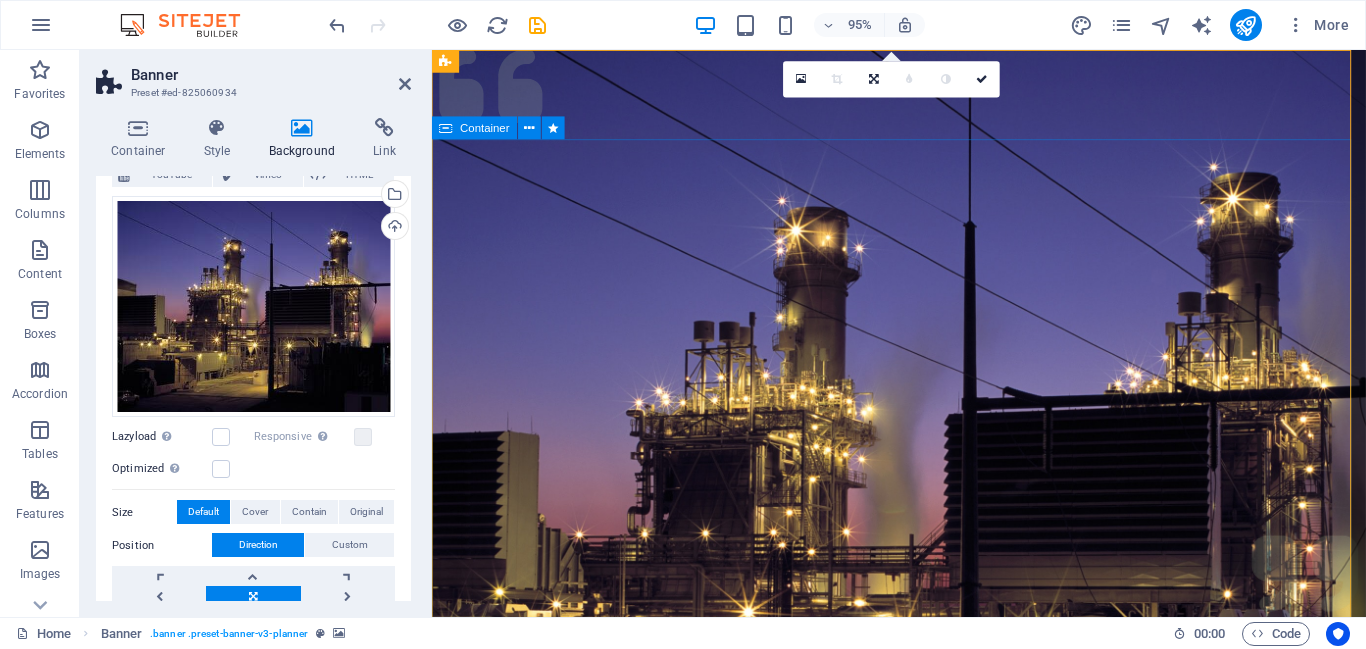 click on "Experience extraordinary life moments Plan your next event with us" at bounding box center [923, 1431] 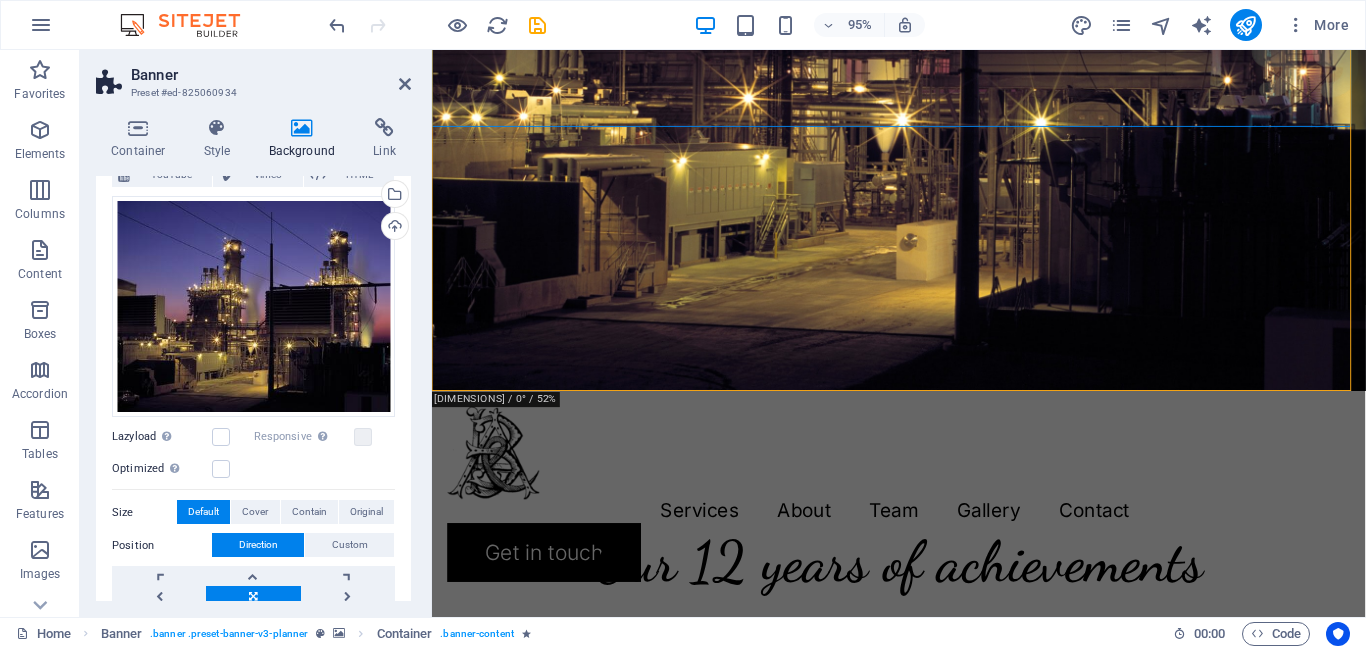 scroll, scrollTop: 559, scrollLeft: 0, axis: vertical 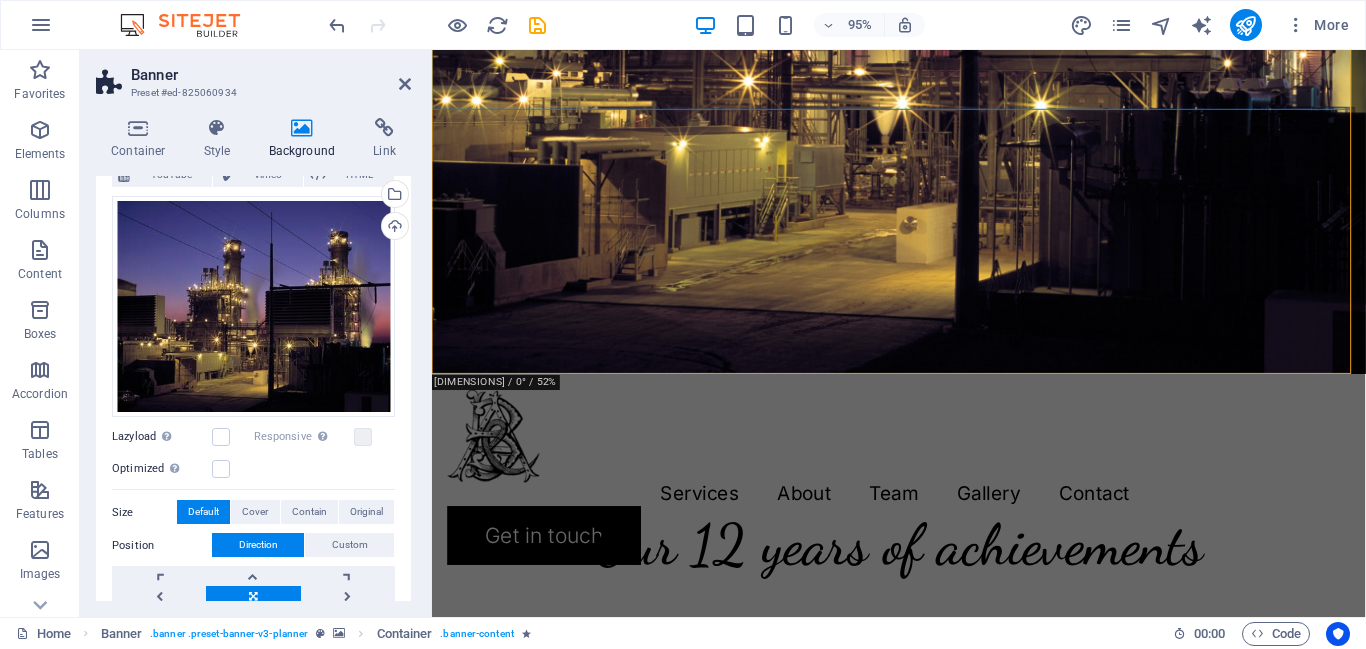 click at bounding box center [923, -59] 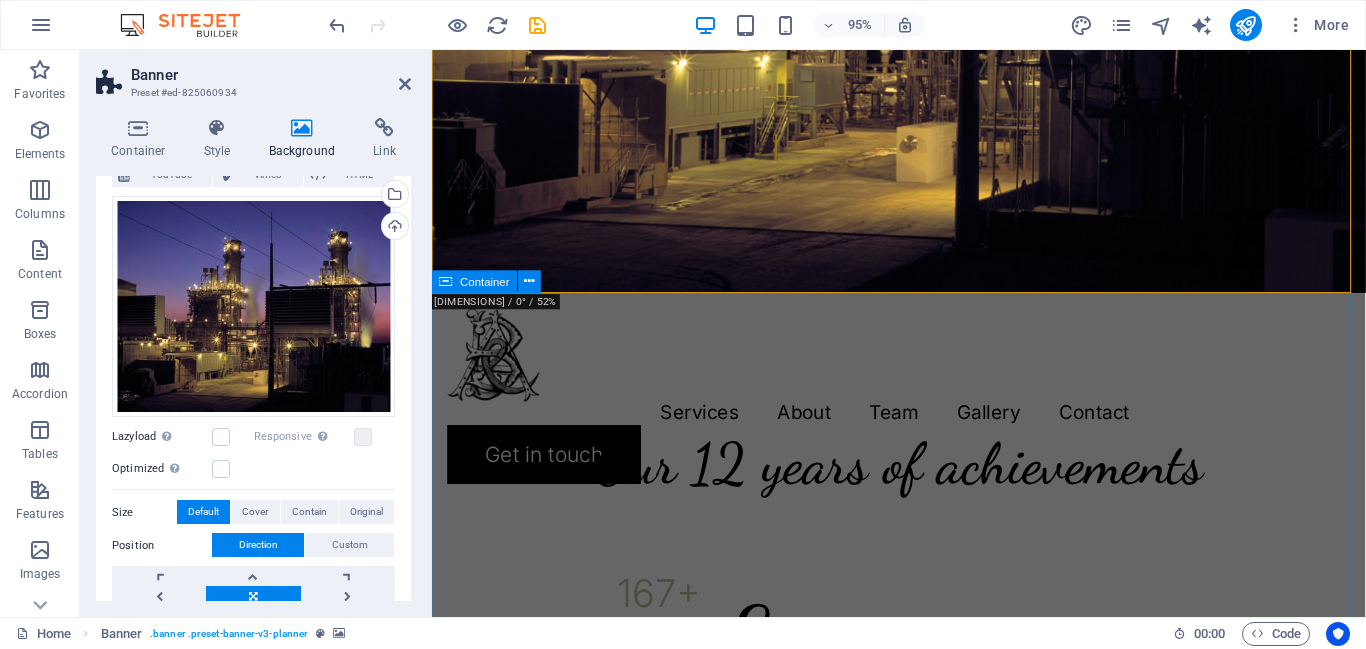 scroll, scrollTop: 0, scrollLeft: 0, axis: both 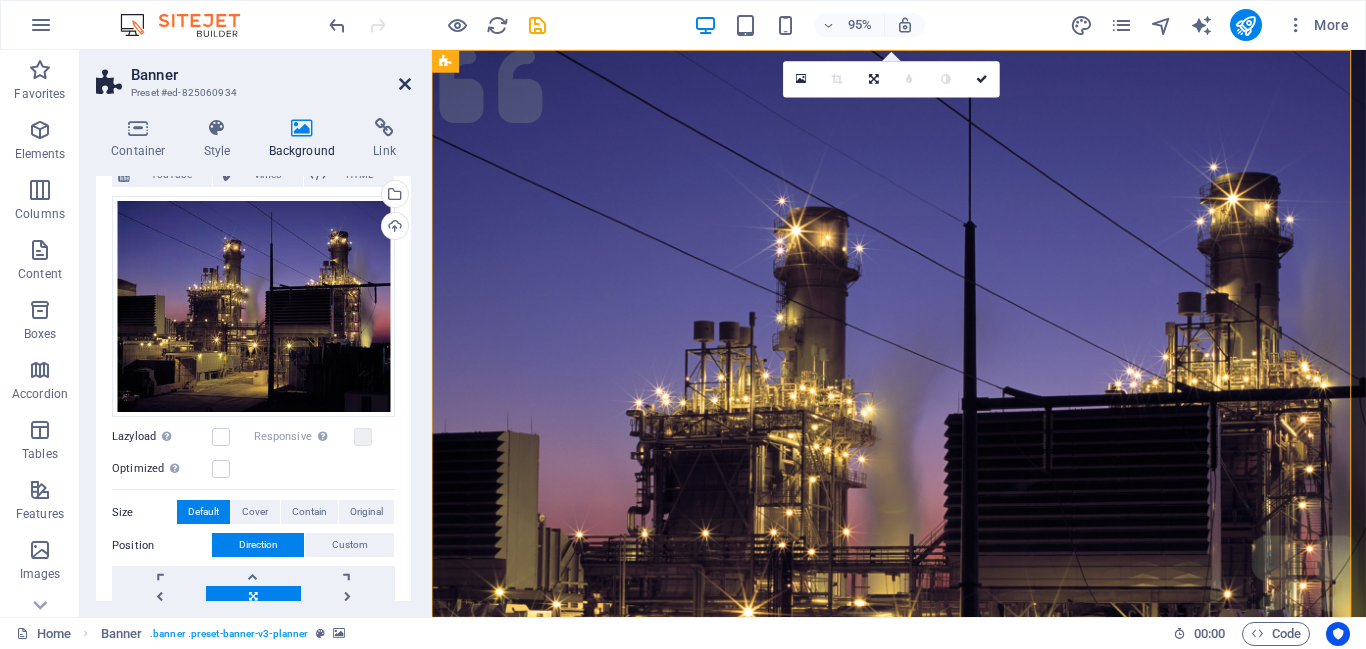 click at bounding box center [405, 84] 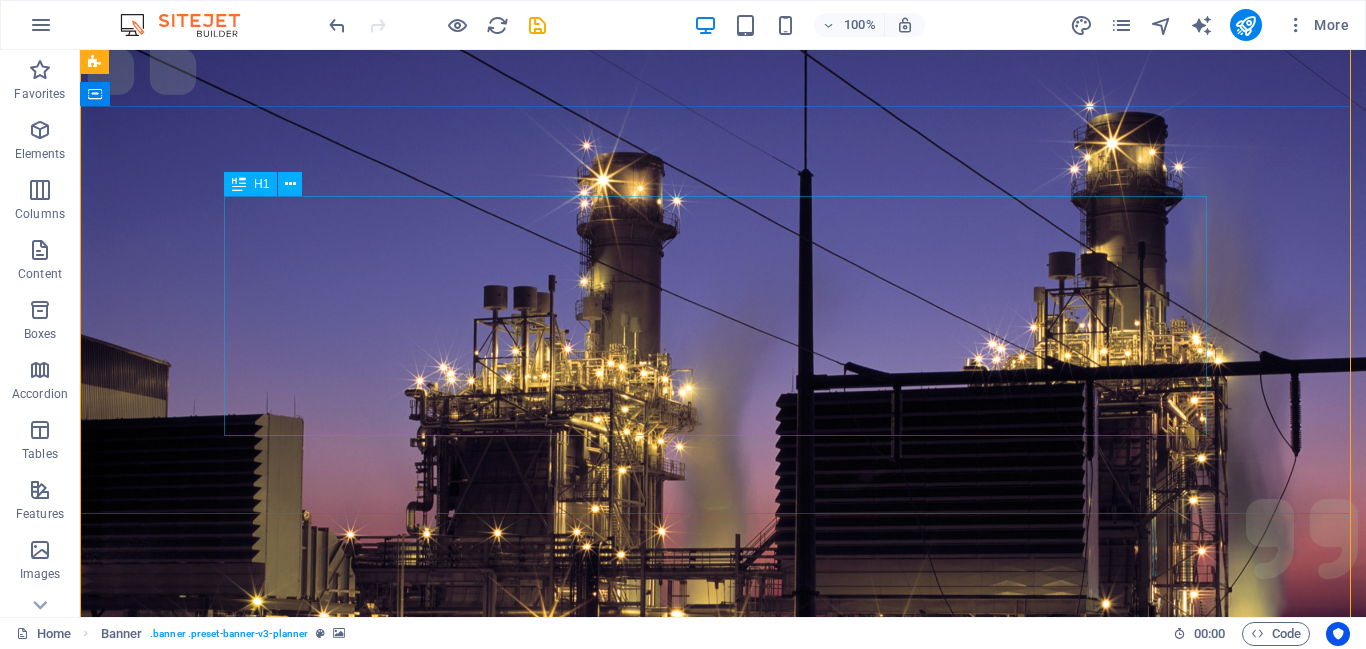 scroll, scrollTop: 42, scrollLeft: 0, axis: vertical 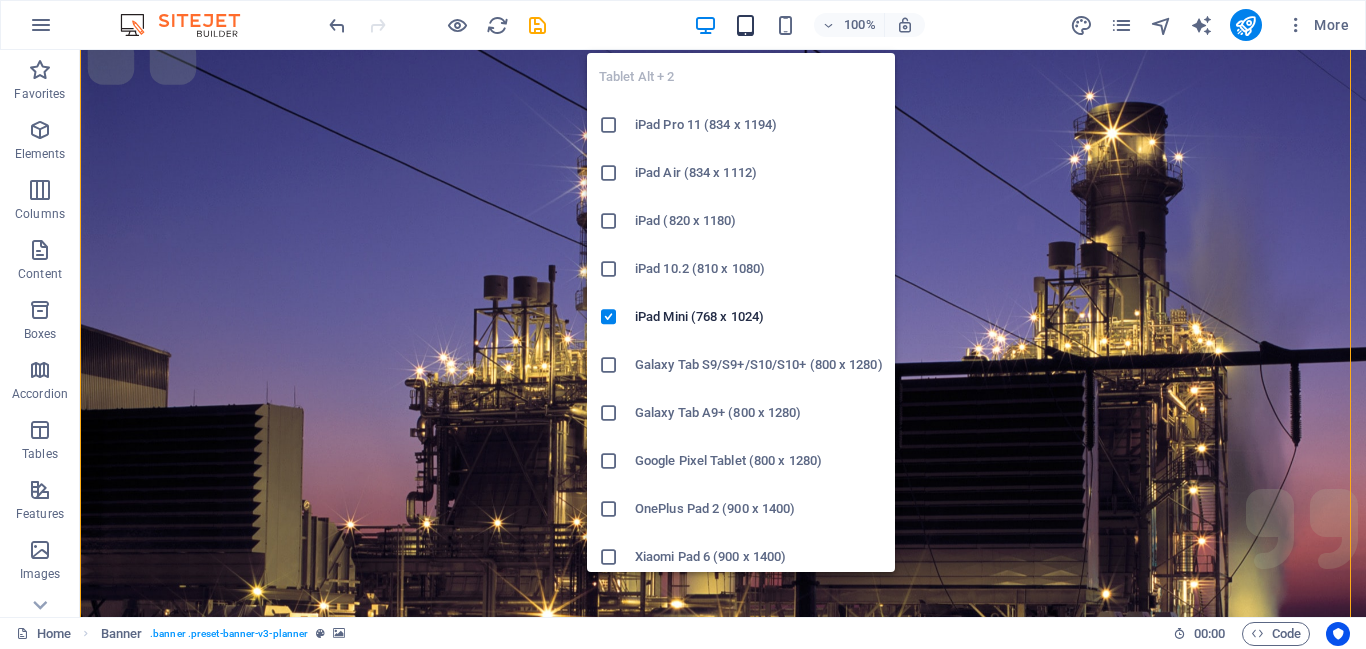 click at bounding box center (745, 25) 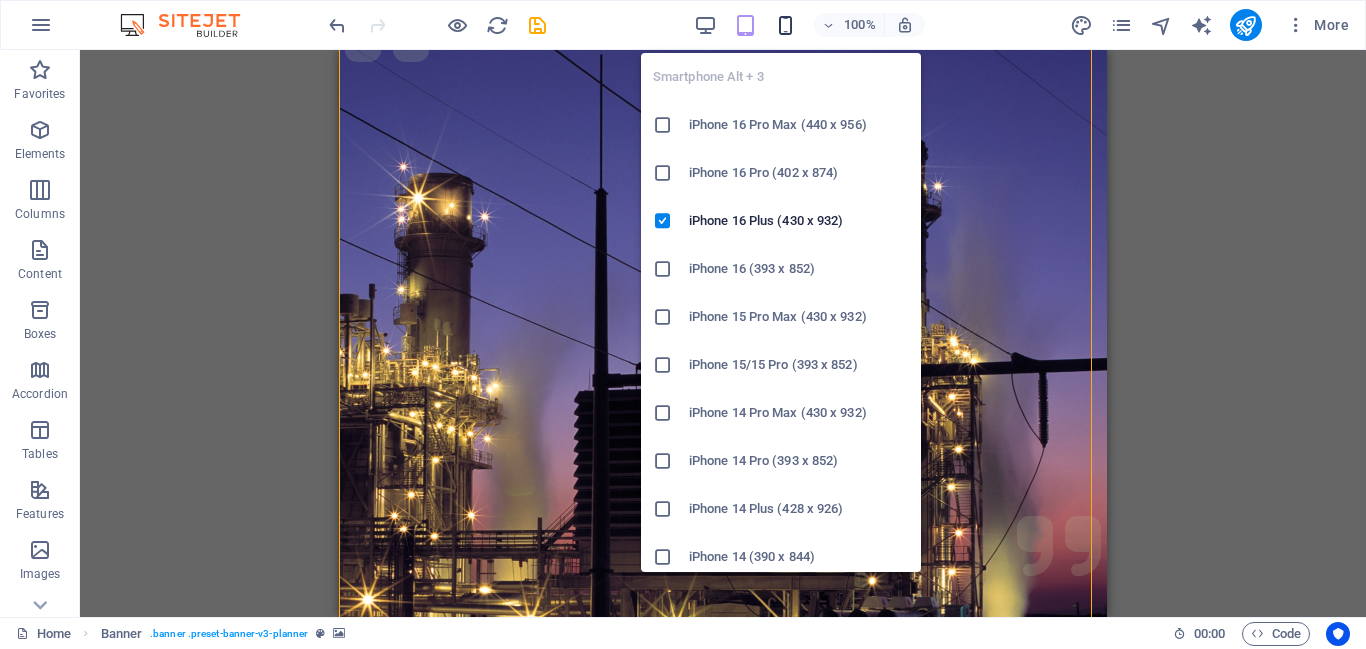 click at bounding box center [785, 25] 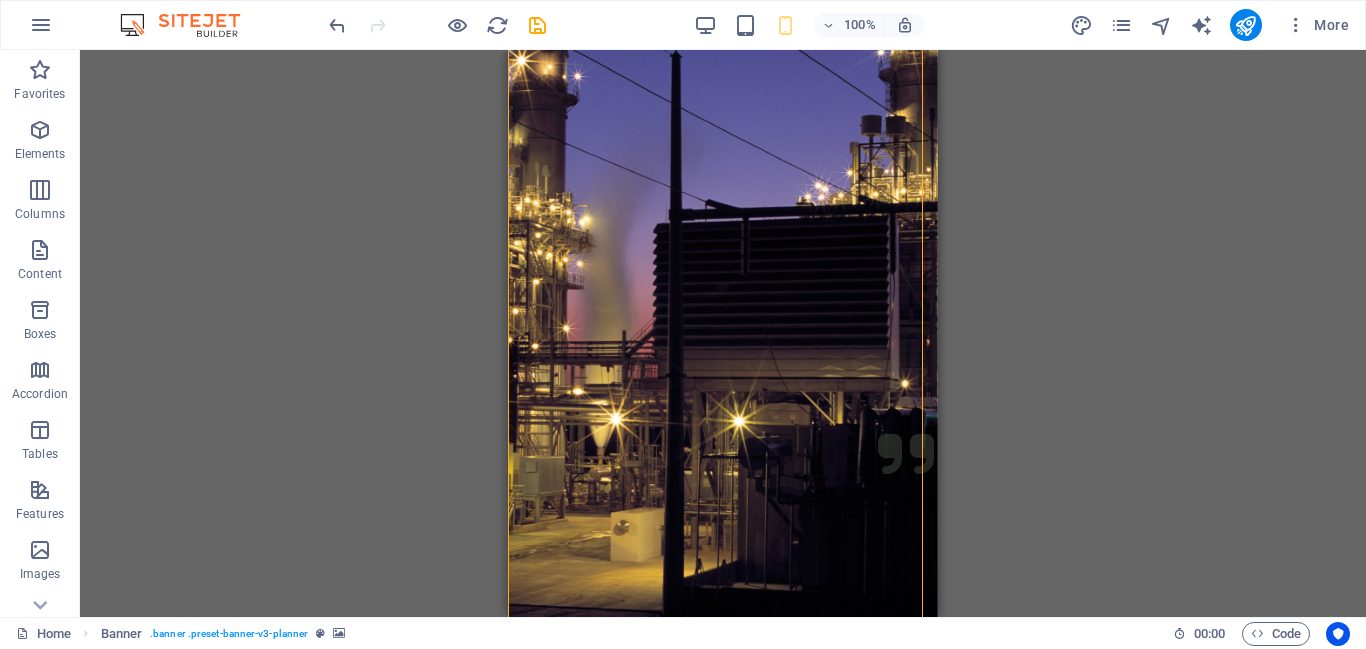 scroll, scrollTop: 0, scrollLeft: 0, axis: both 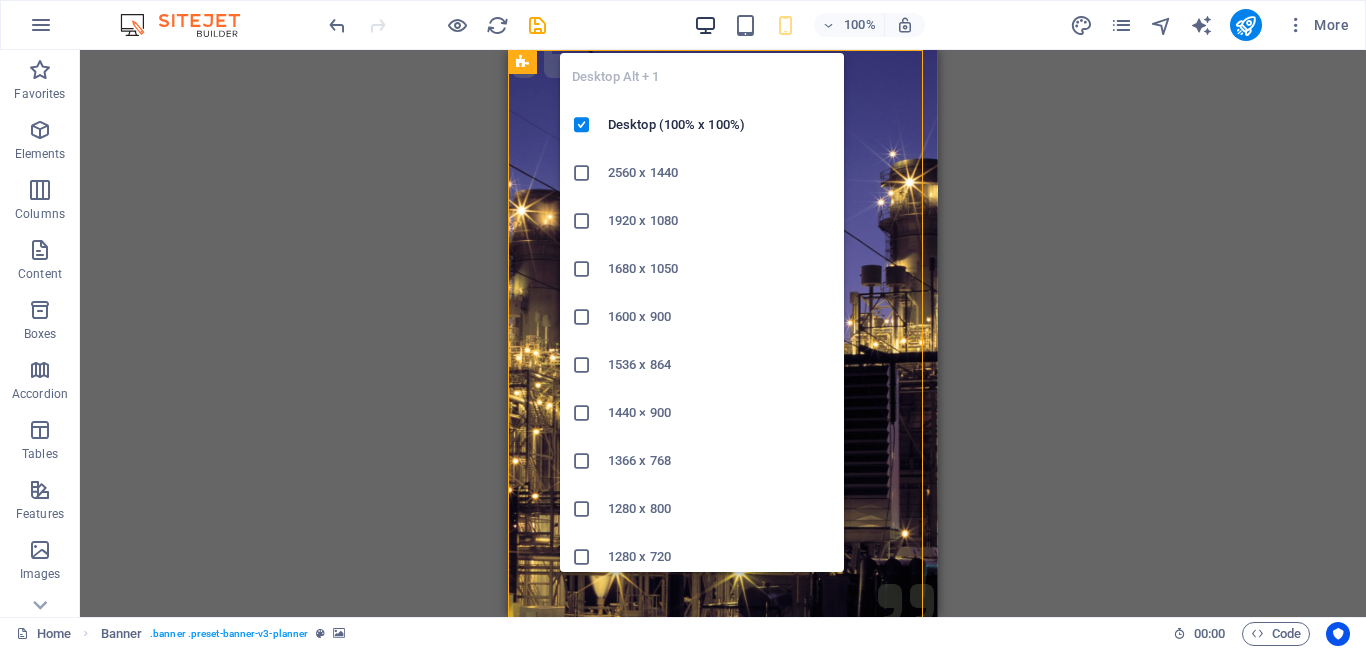 click at bounding box center (705, 25) 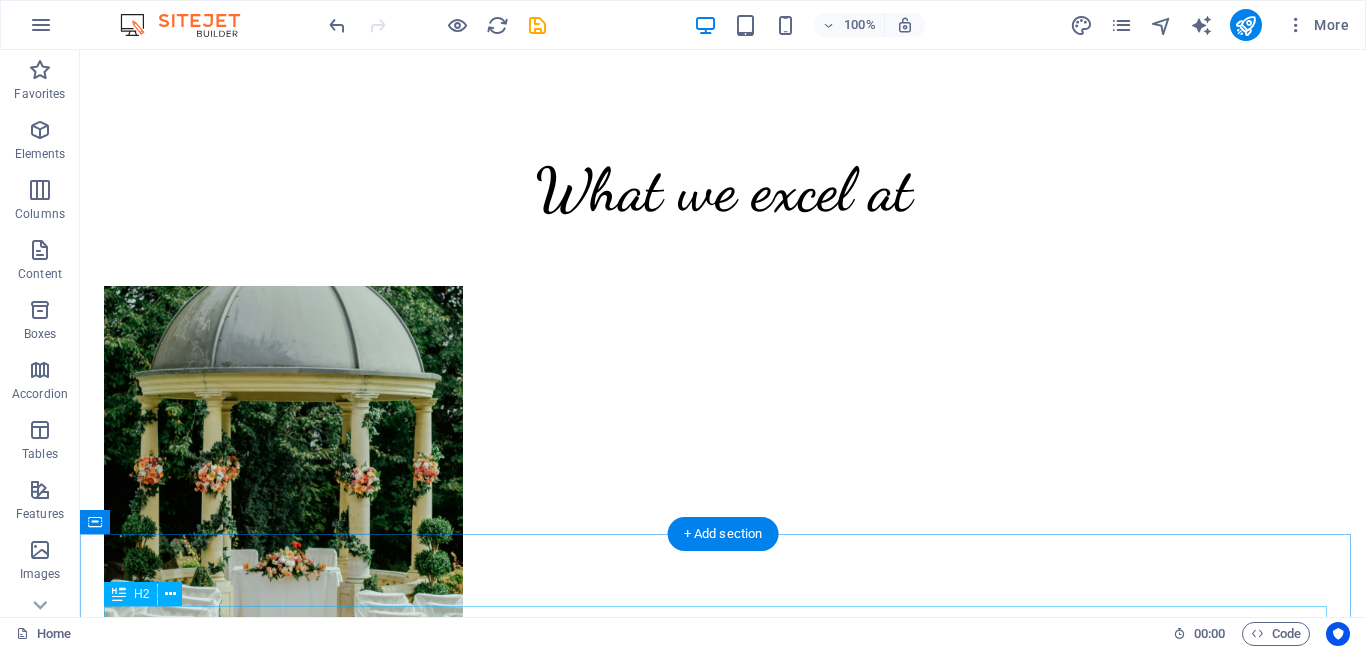 scroll, scrollTop: 0, scrollLeft: 0, axis: both 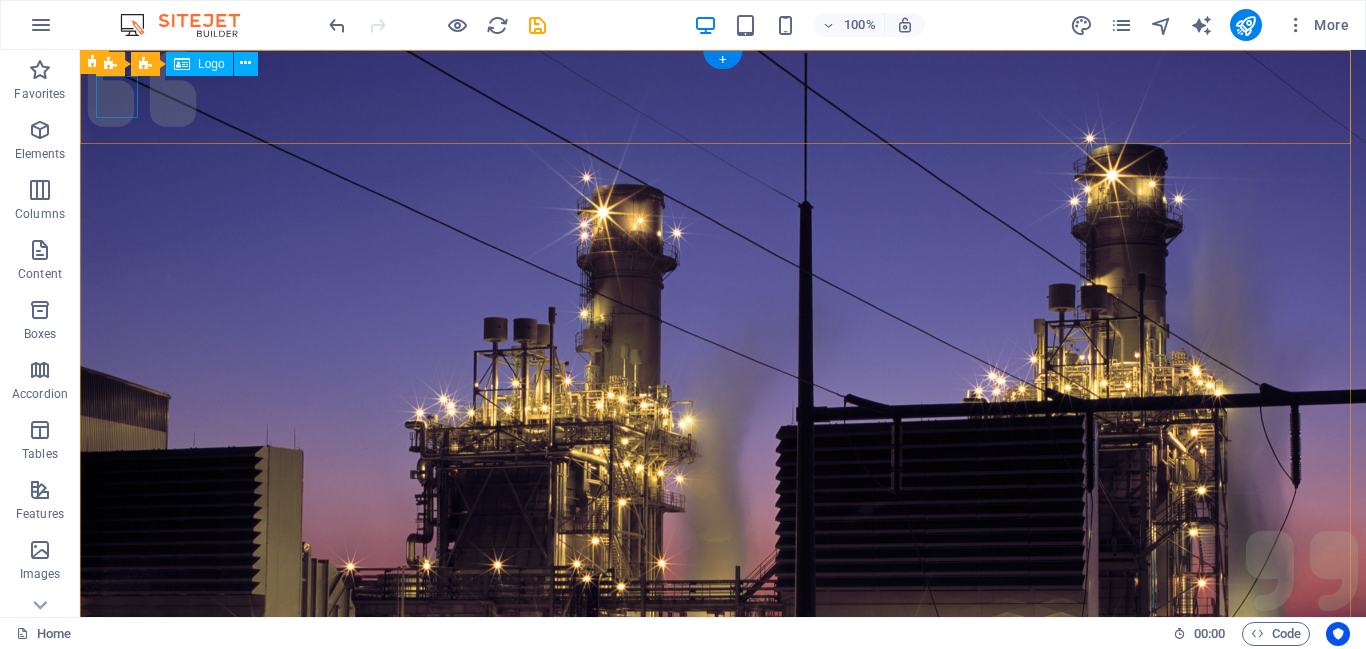 click at bounding box center (719, 1015) 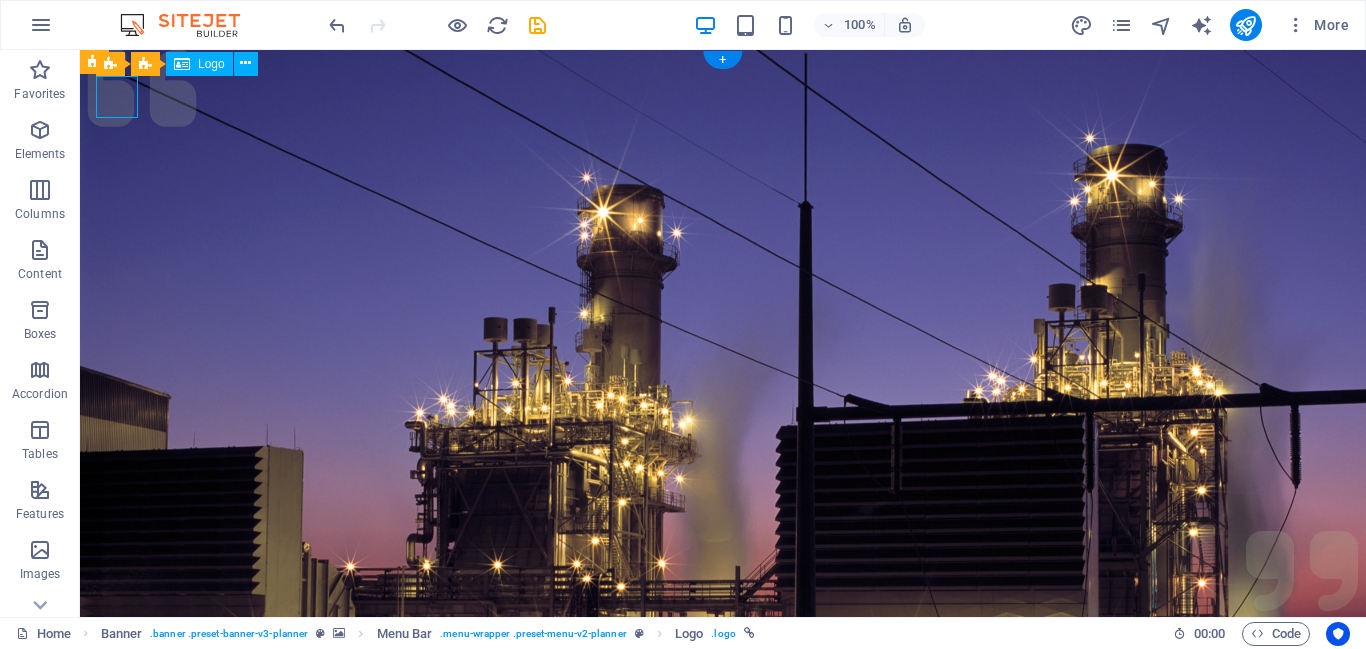 click at bounding box center (719, 1015) 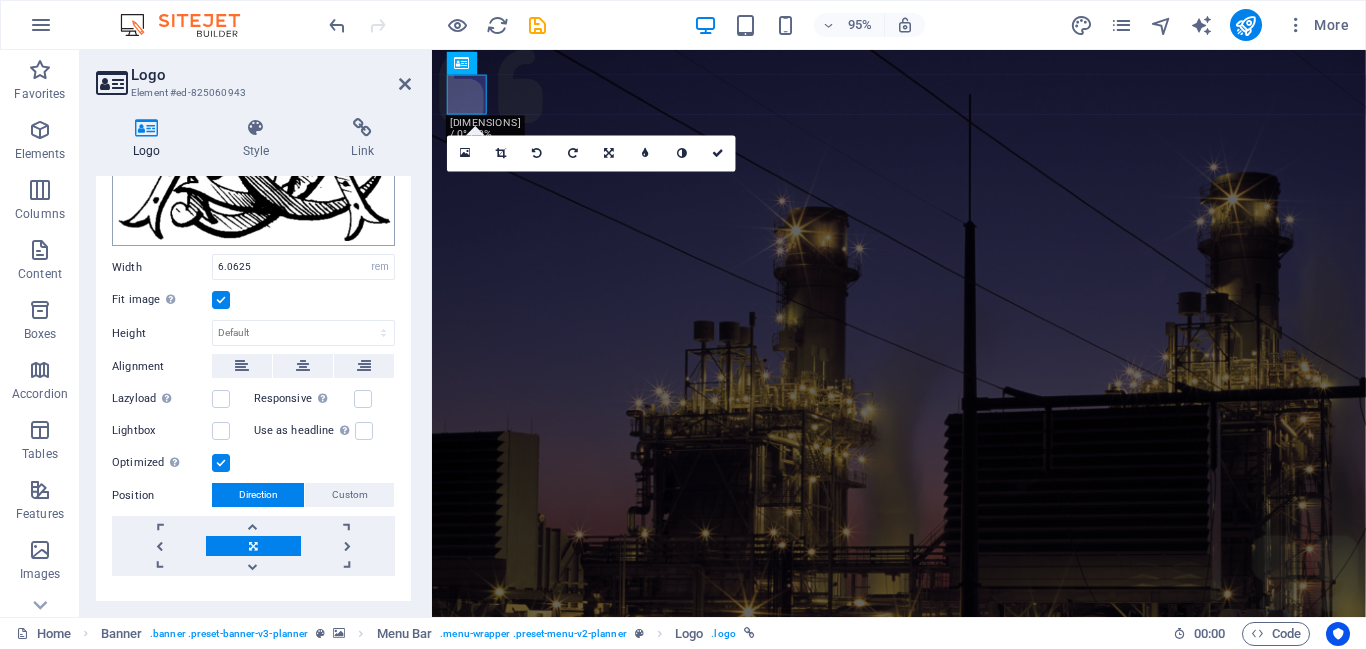 scroll, scrollTop: 309, scrollLeft: 0, axis: vertical 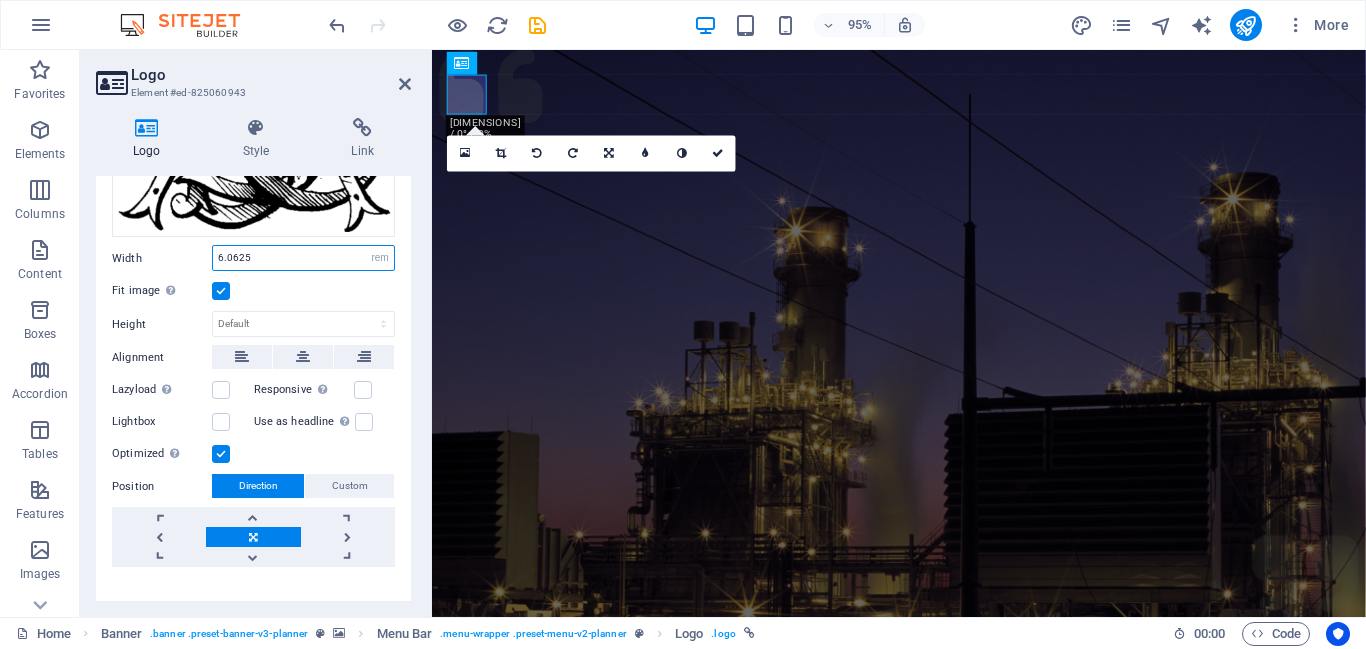 click on "6.0625" at bounding box center (303, 258) 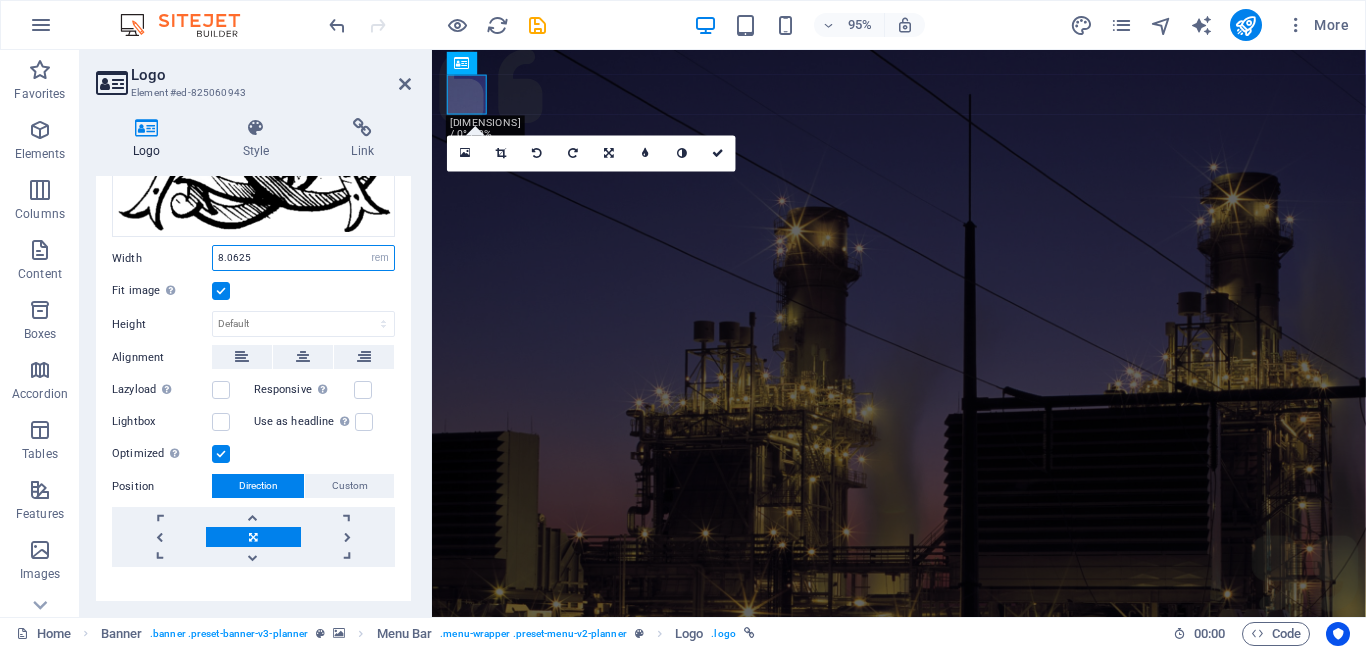 type on "8.125" 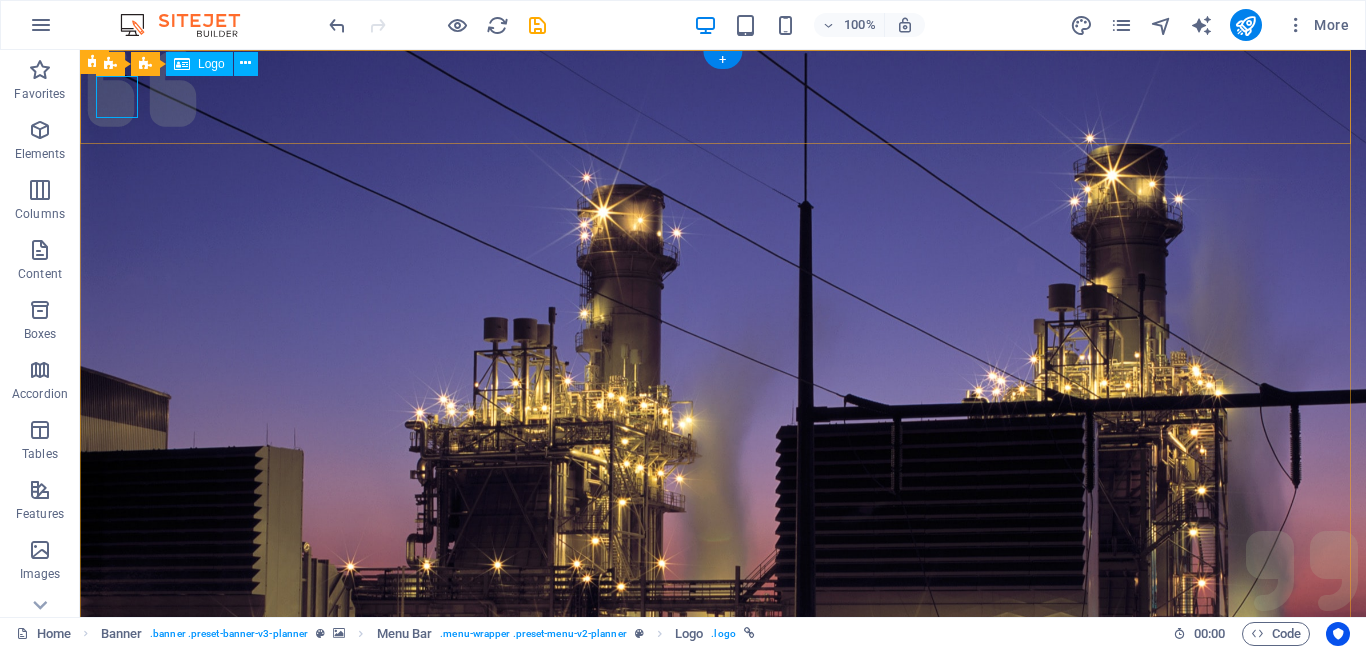 click at bounding box center [719, 1031] 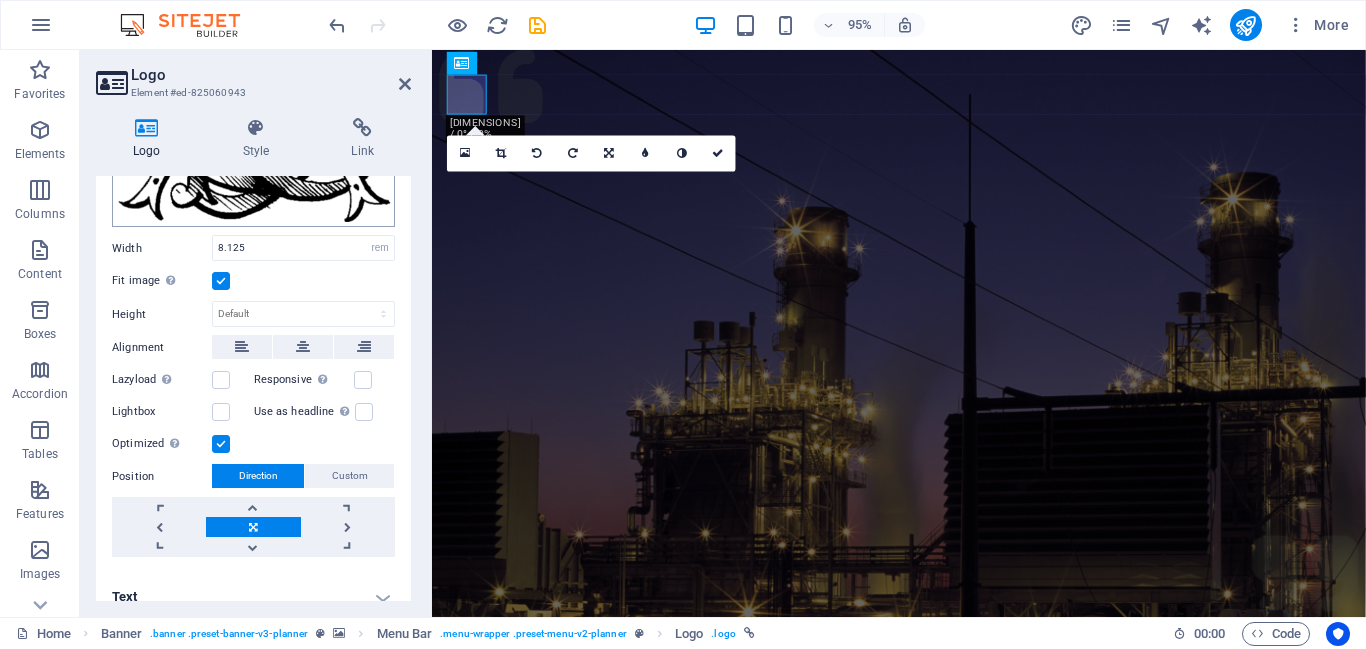 scroll, scrollTop: 335, scrollLeft: 0, axis: vertical 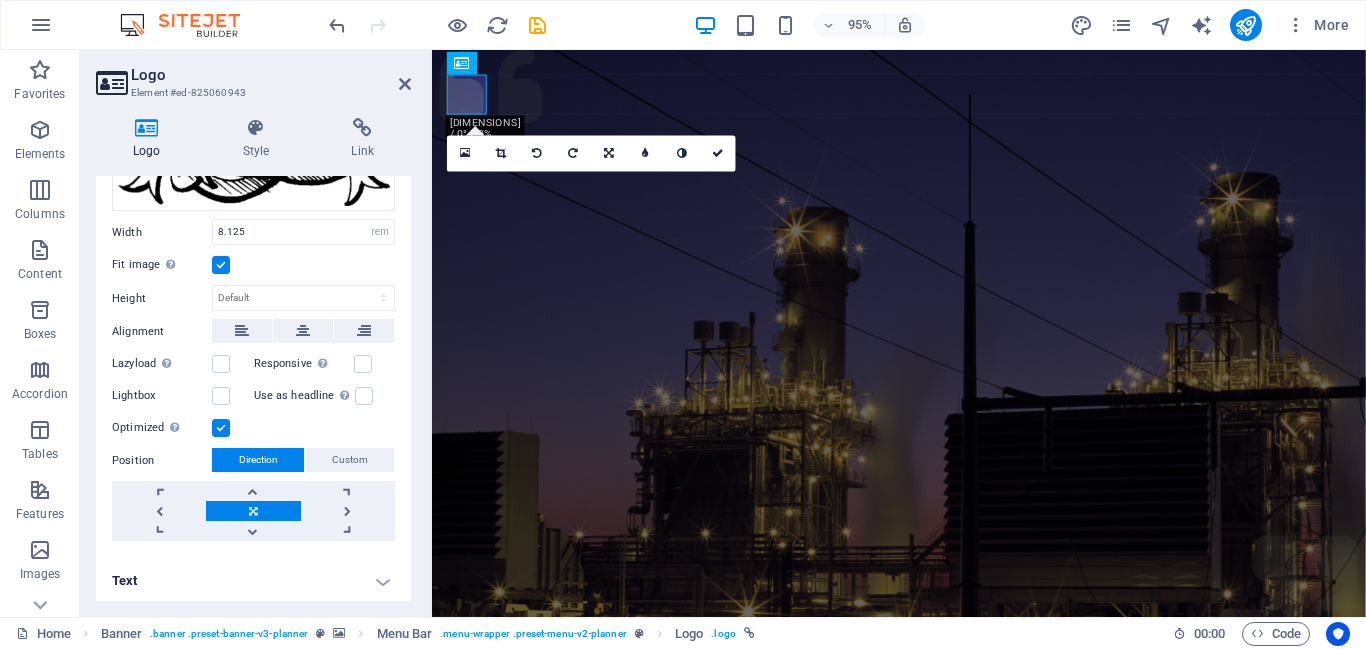 click at bounding box center (221, 265) 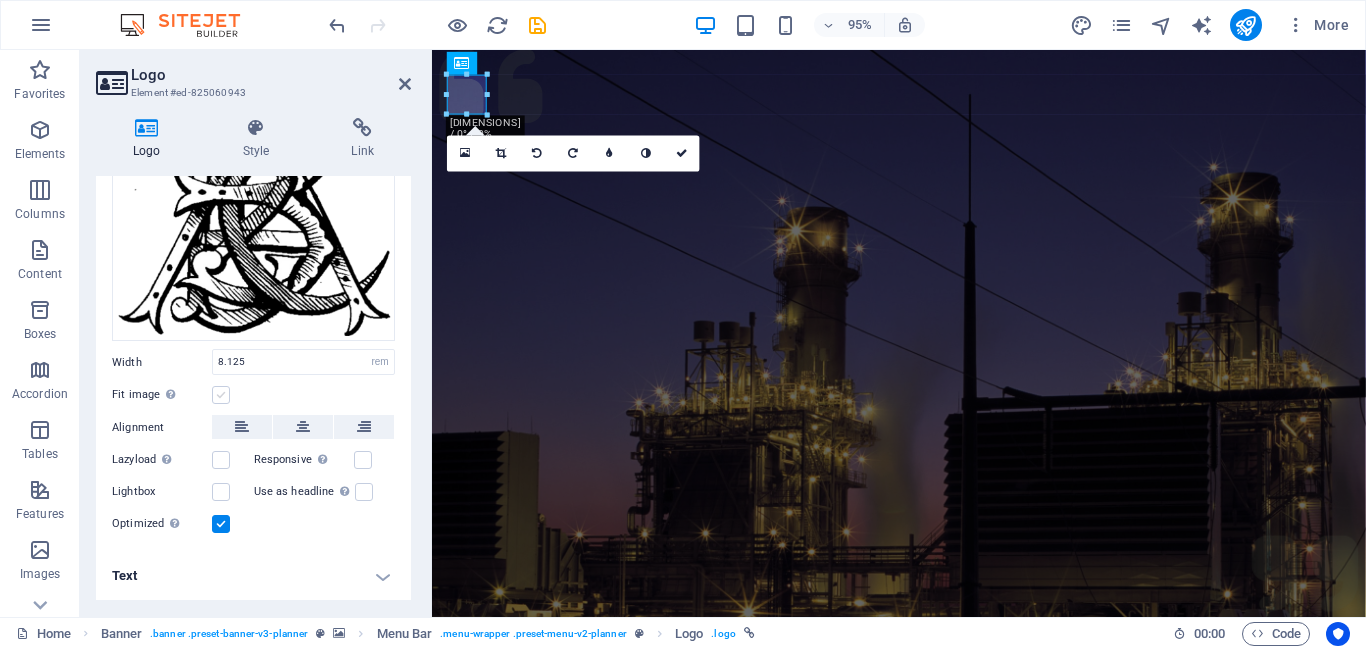scroll, scrollTop: 201, scrollLeft: 0, axis: vertical 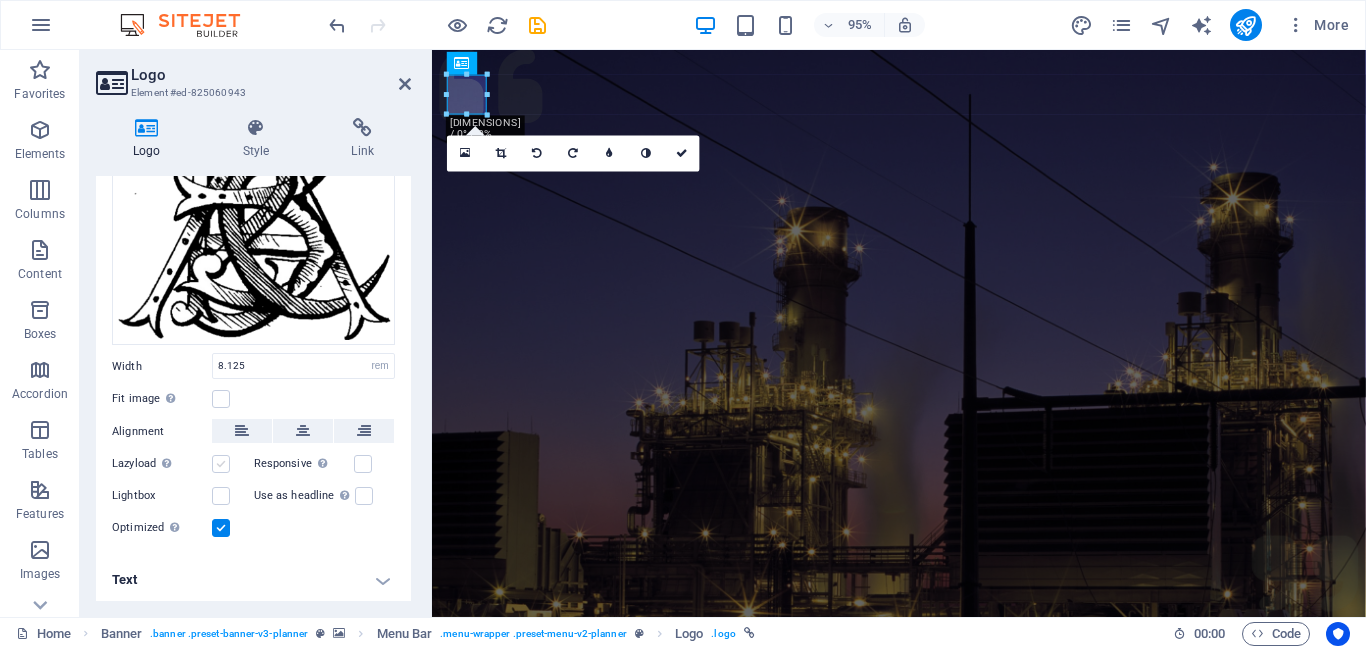 click at bounding box center (221, 464) 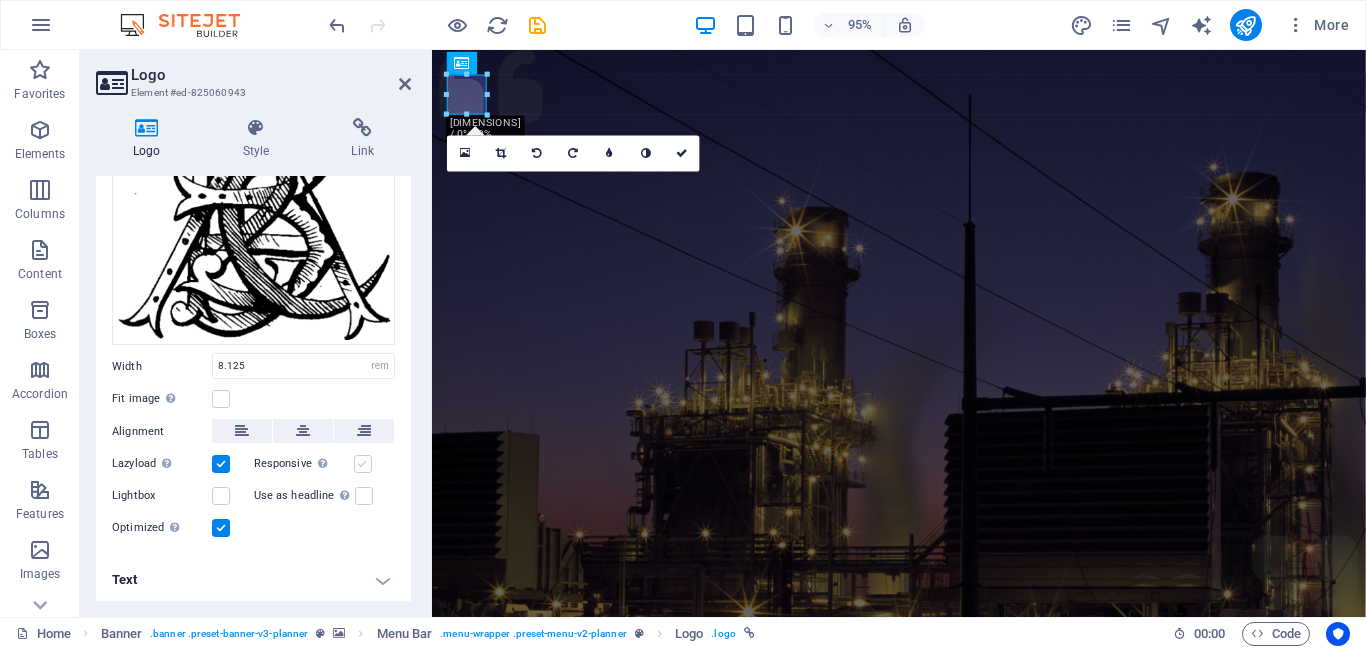 click at bounding box center [363, 464] 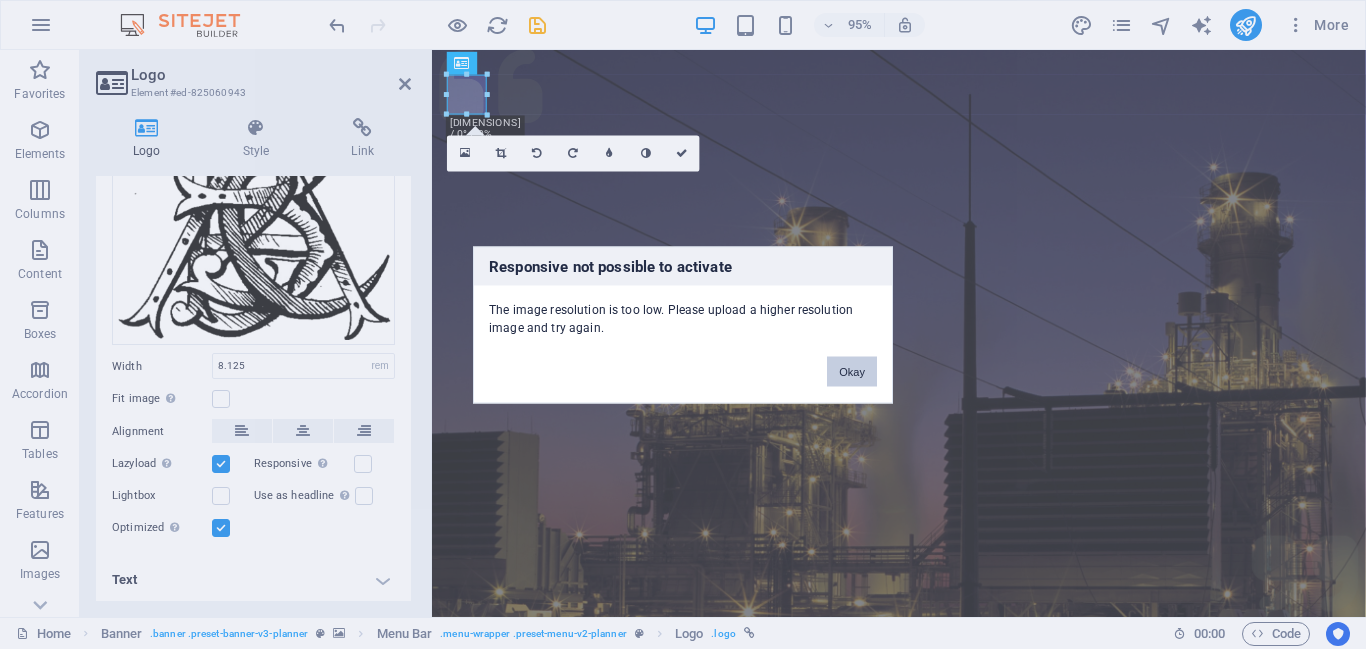 click on "Okay" at bounding box center (852, 371) 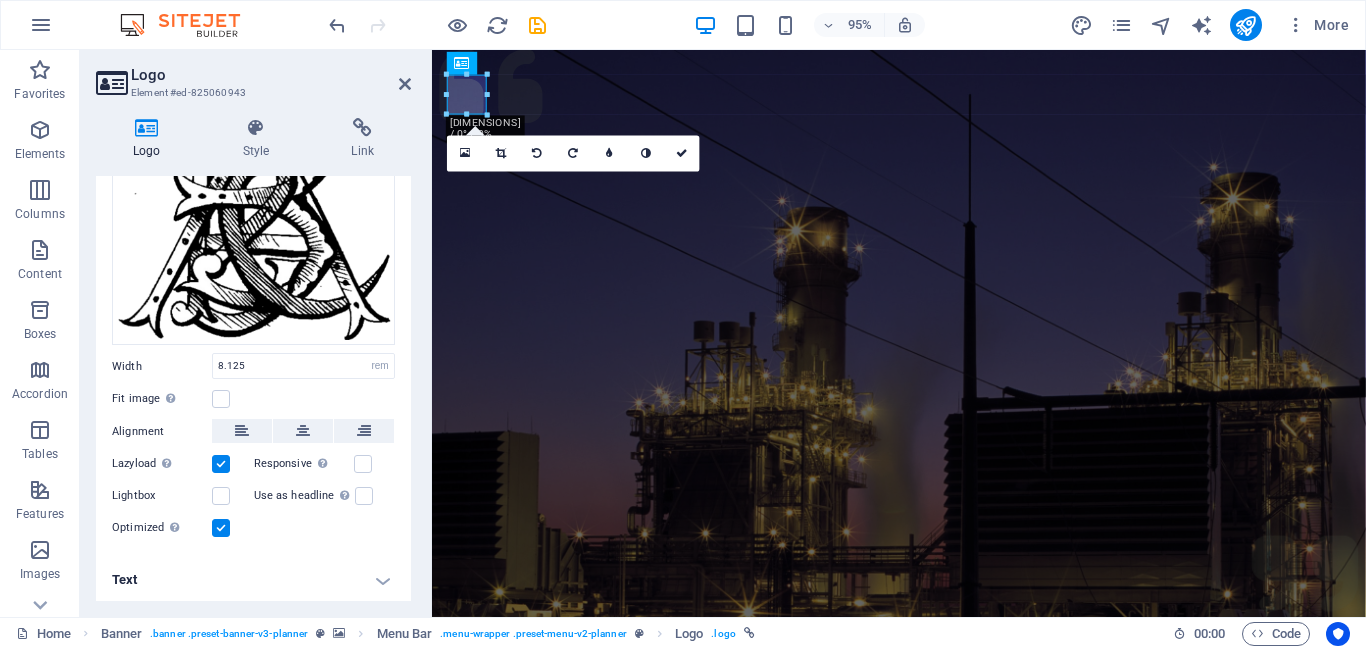 click at bounding box center (467, 115) 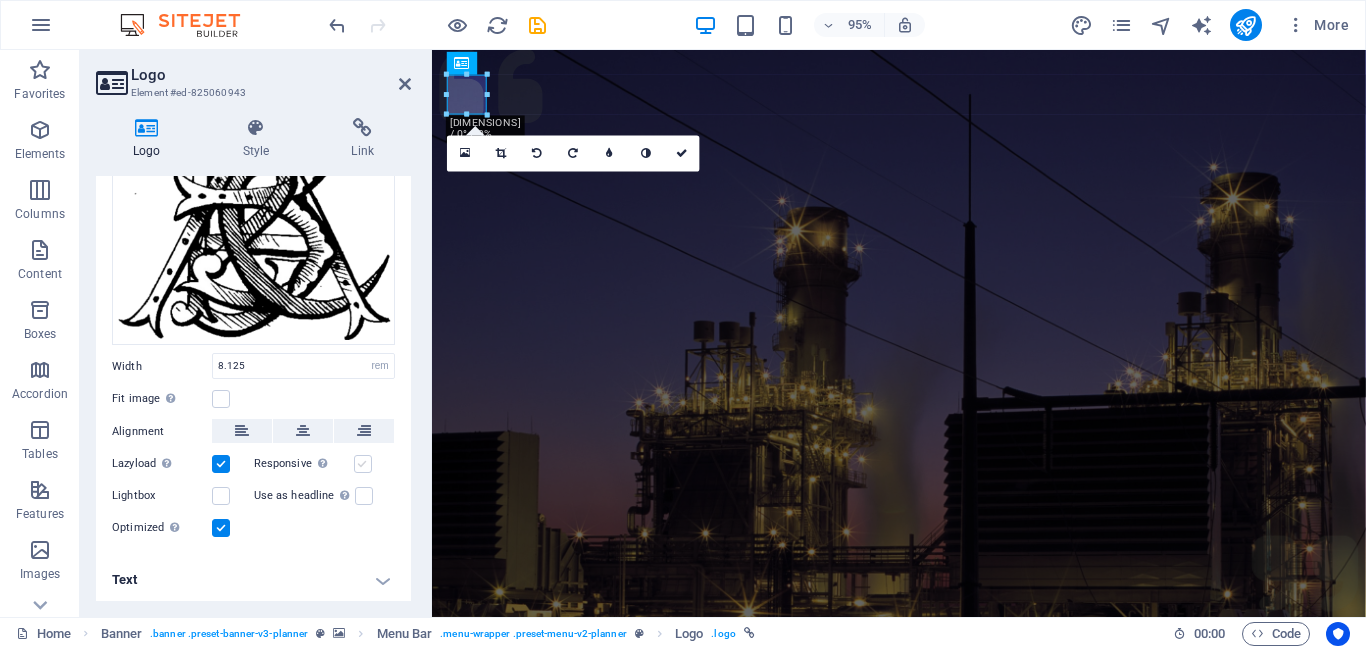 click at bounding box center [363, 464] 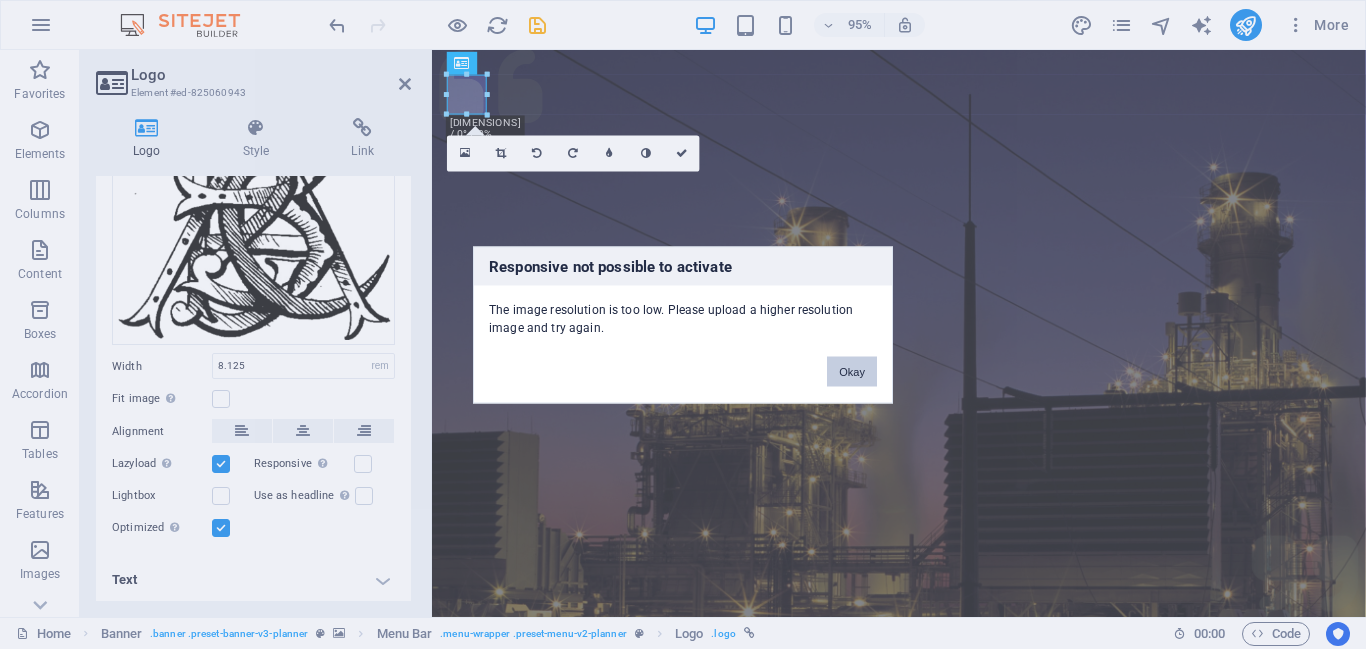 click on "Okay" at bounding box center [852, 371] 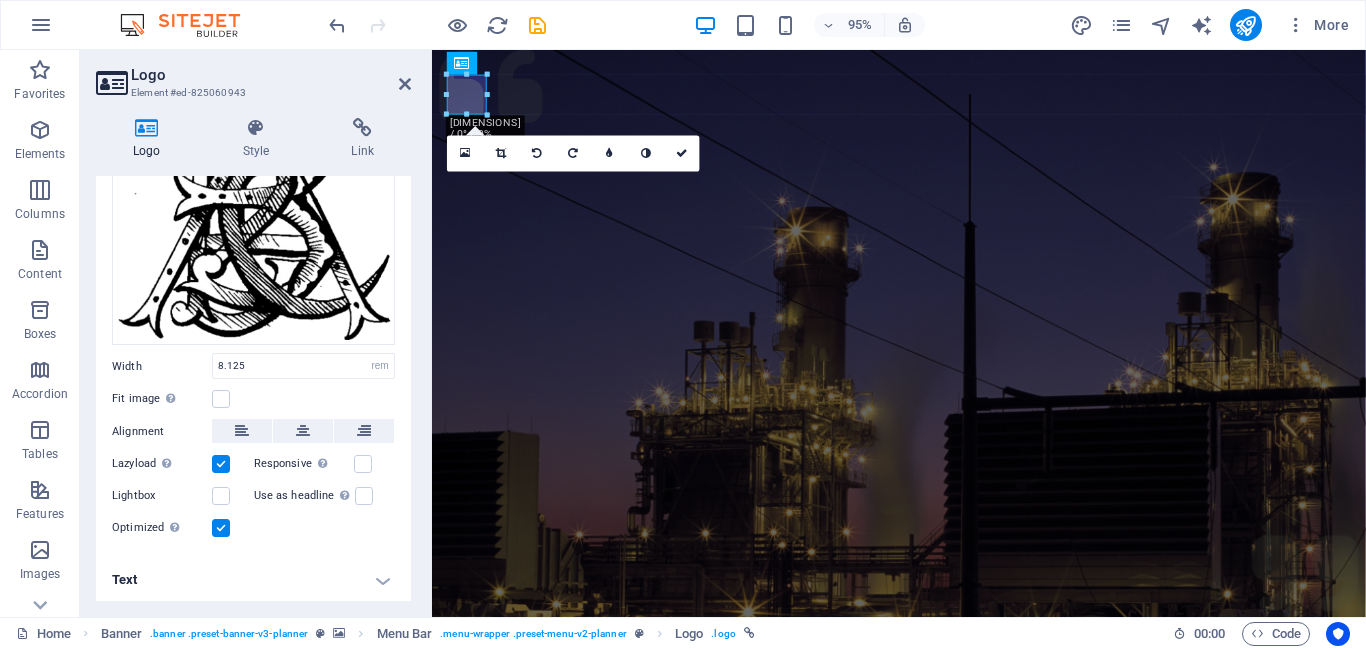 click at bounding box center [467, 115] 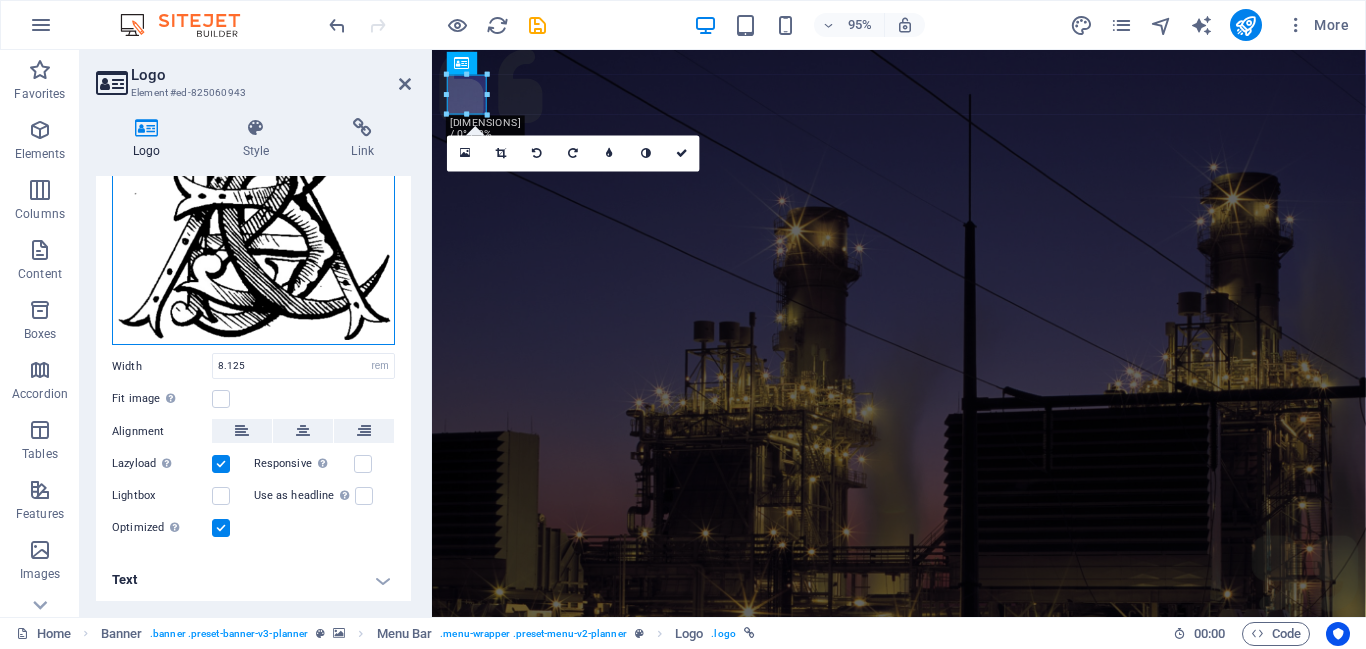 click on "Drag files here, click to choose files or select files from Files or our free stock photos & videos" at bounding box center (253, 203) 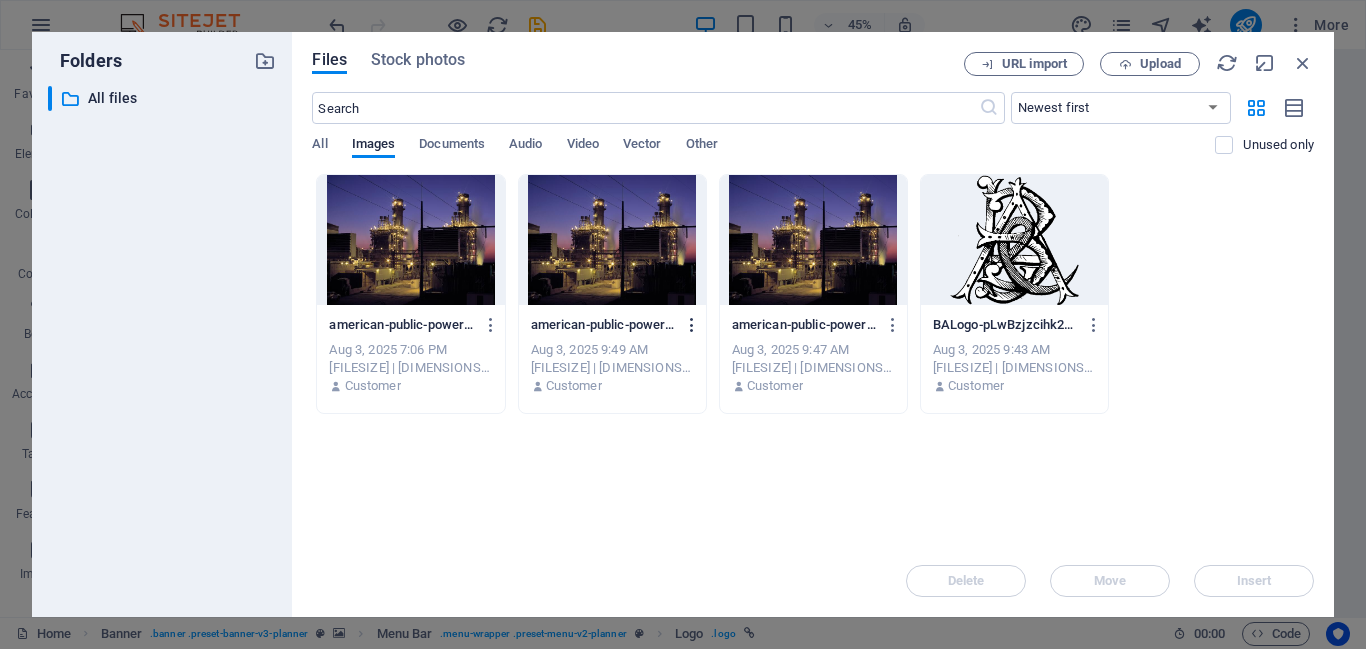 click at bounding box center (692, 325) 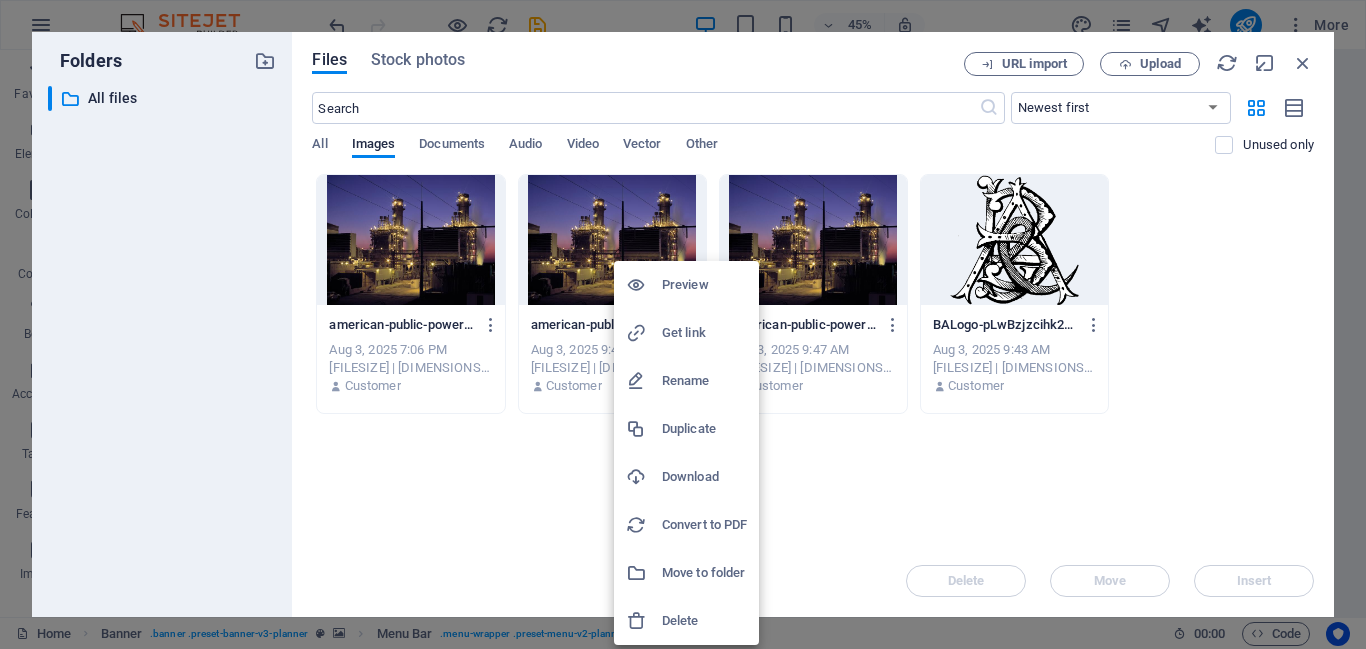 click at bounding box center [636, 621] 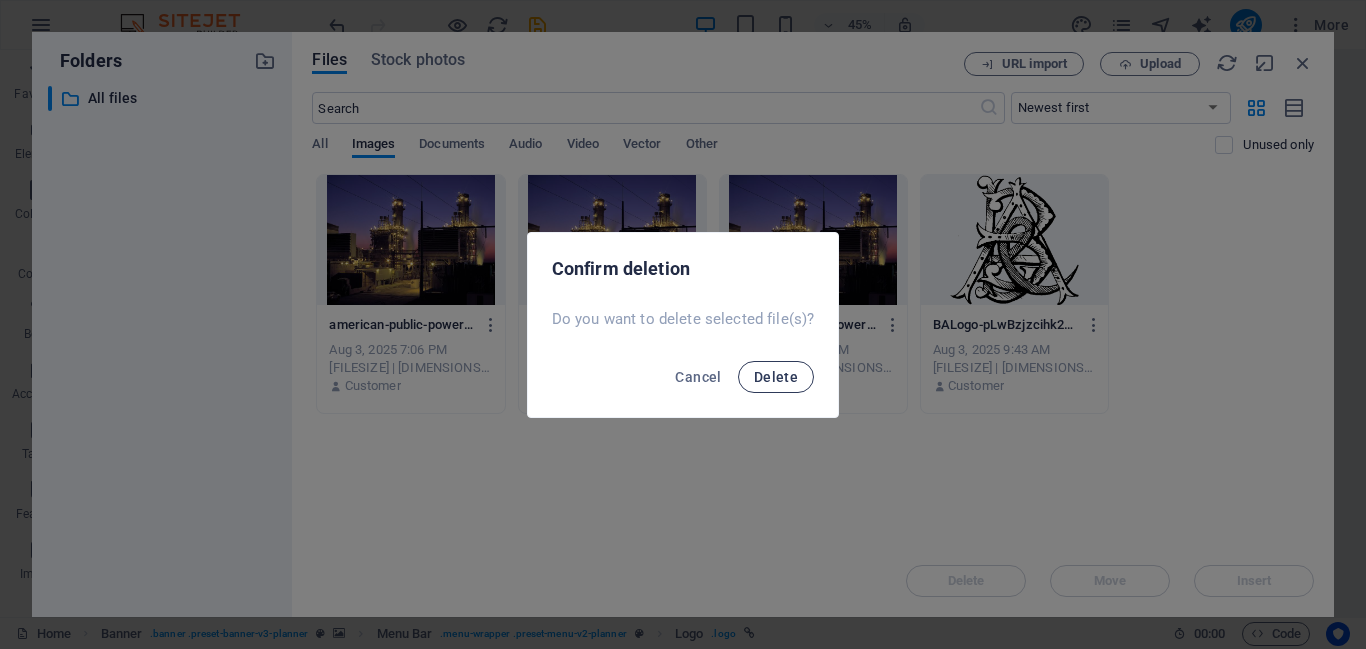 click on "Delete" at bounding box center [776, 377] 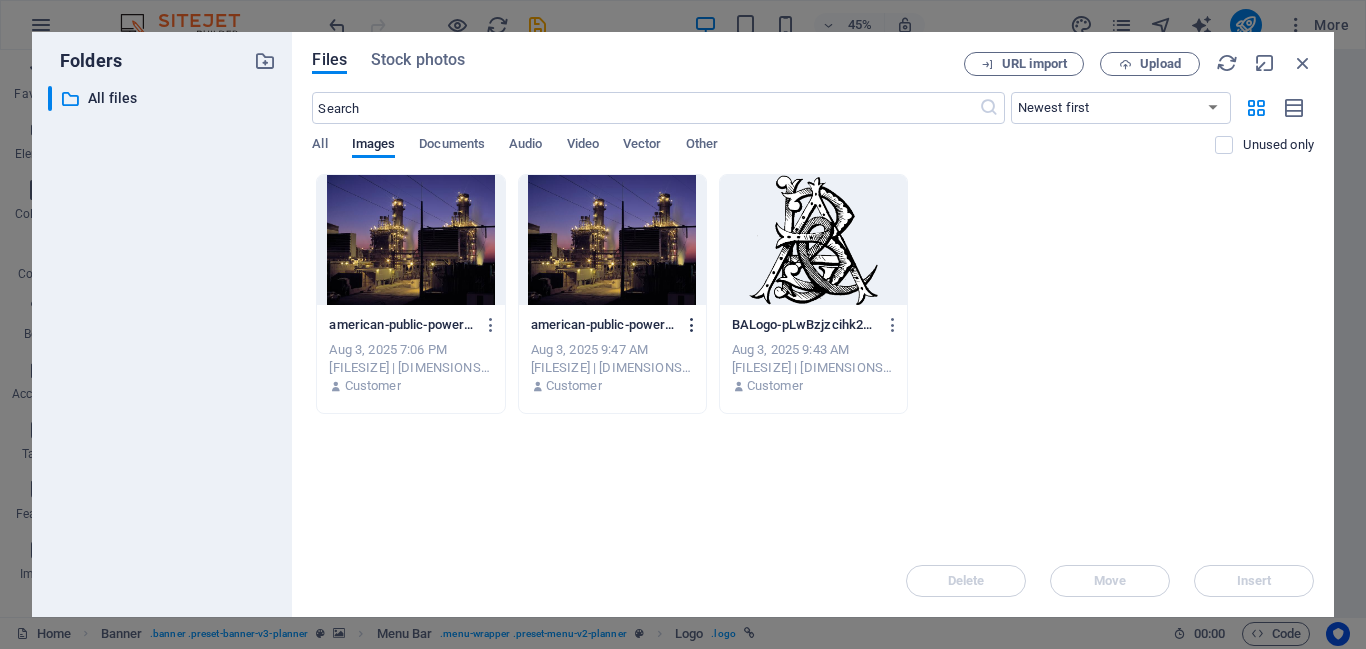 click at bounding box center [692, 325] 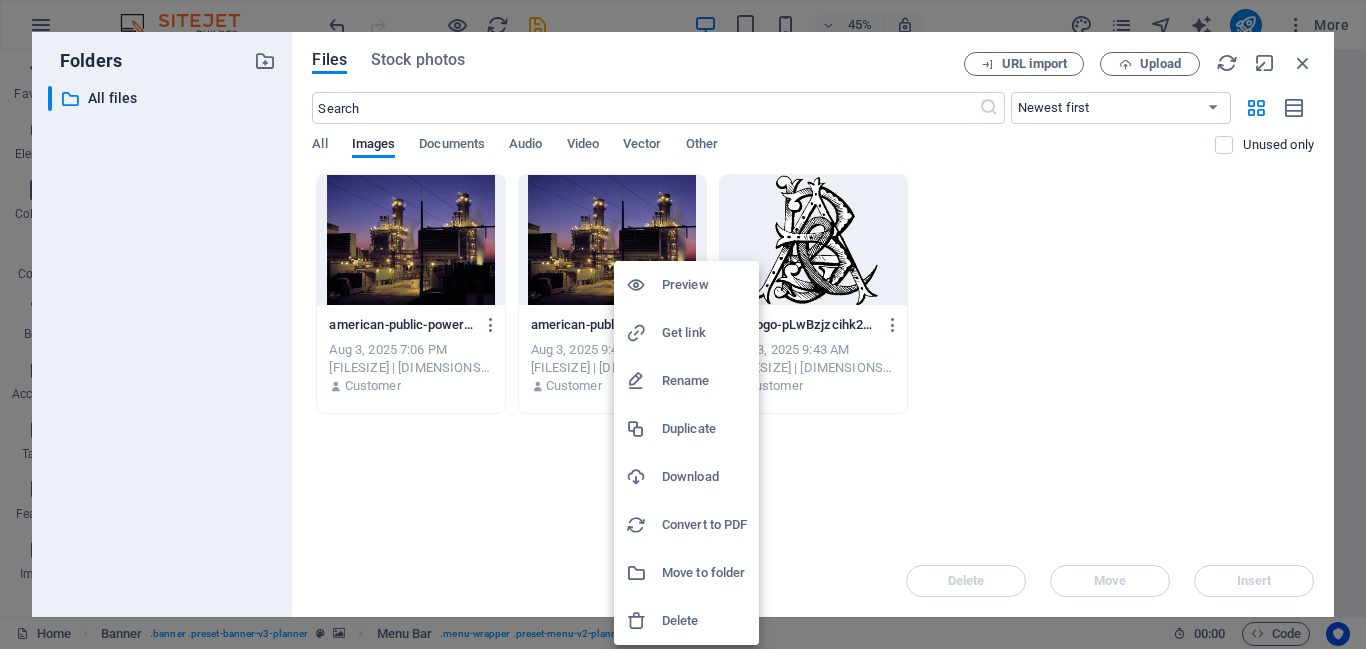 click on "Delete" at bounding box center [704, 621] 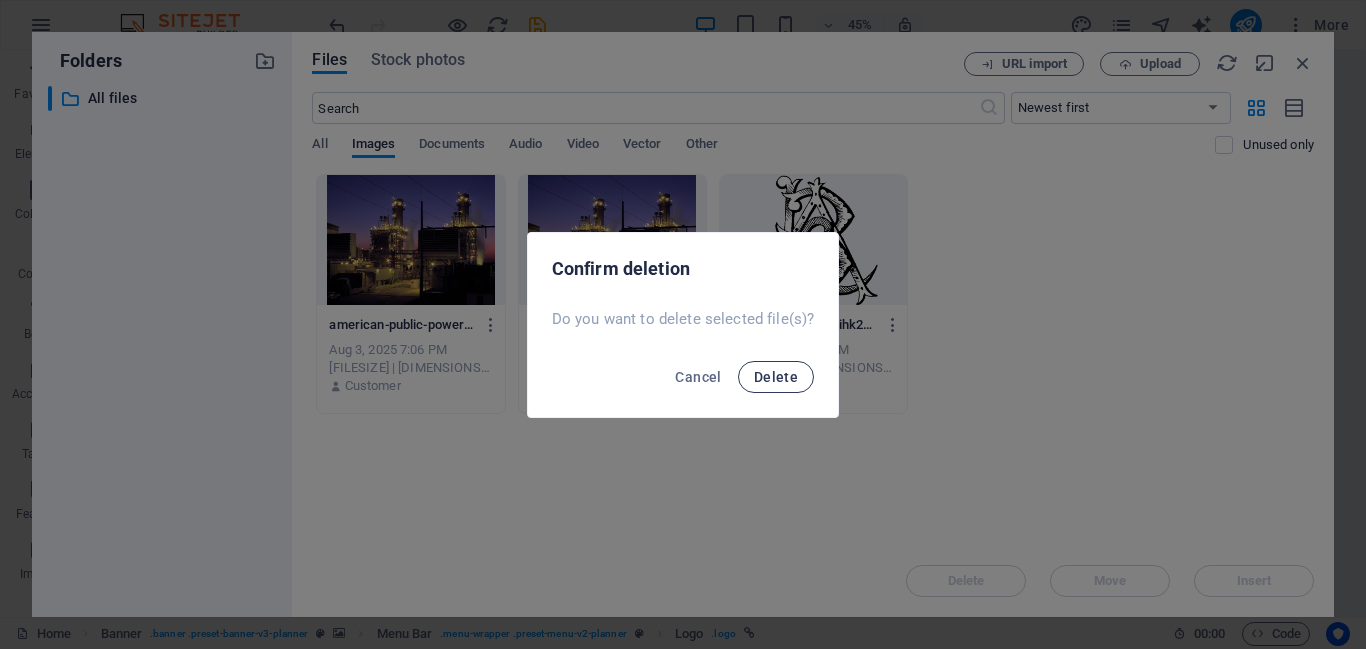 click on "Delete" at bounding box center [776, 377] 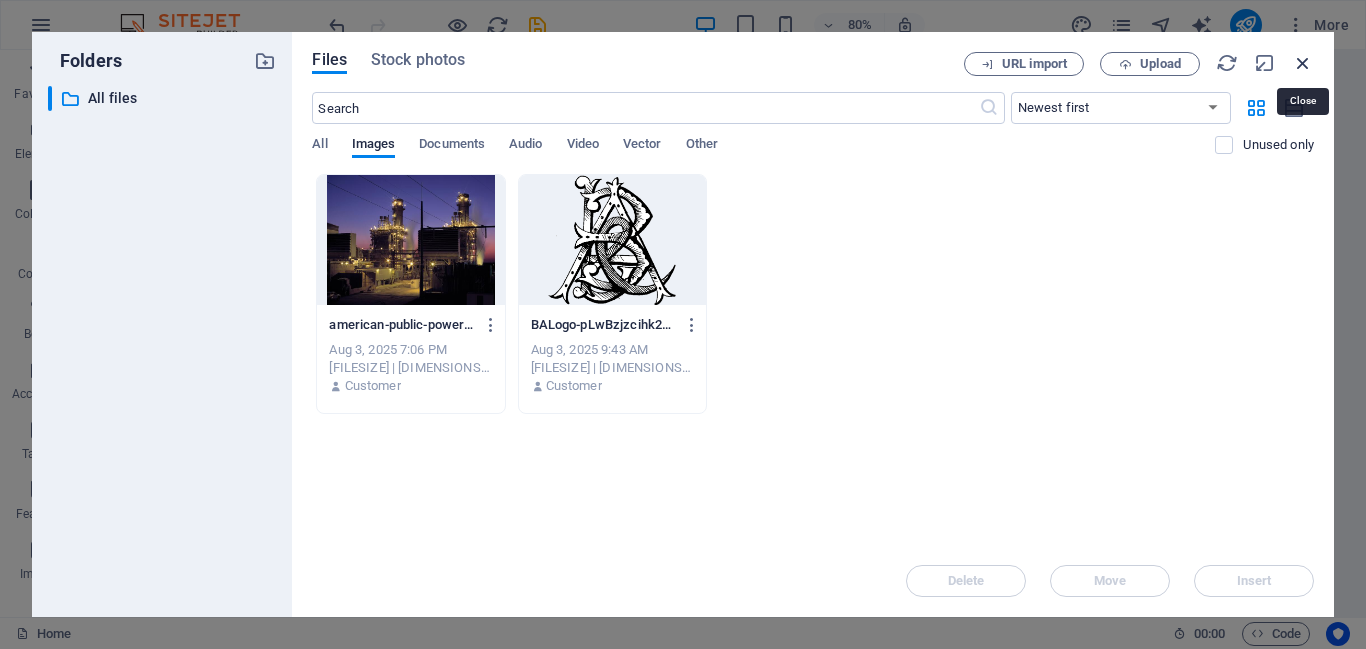 click at bounding box center (1303, 63) 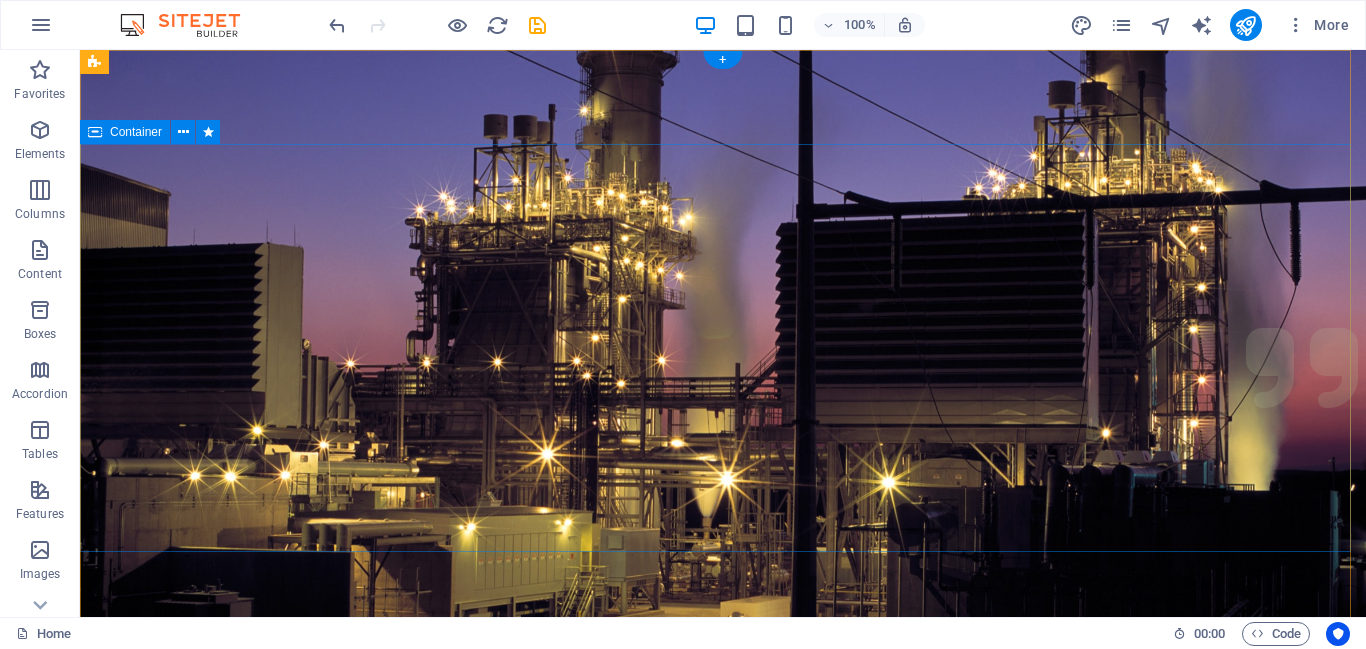 scroll, scrollTop: 0, scrollLeft: 0, axis: both 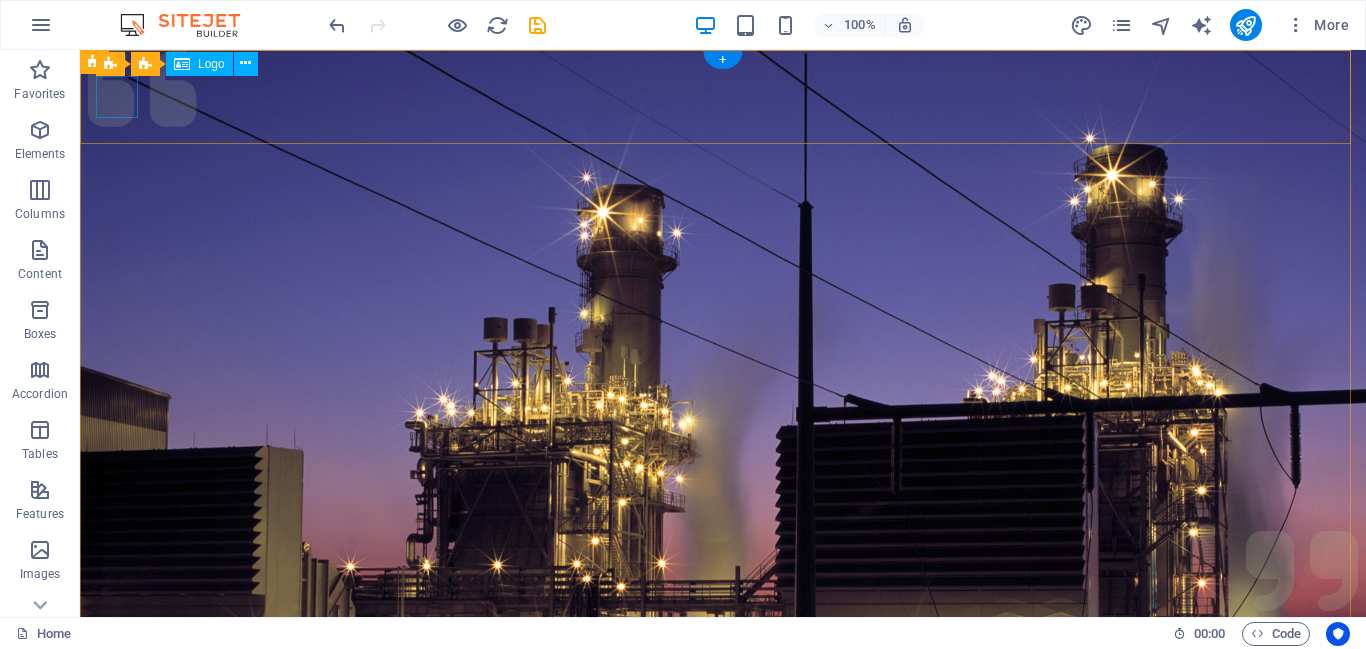 click at bounding box center [719, 1031] 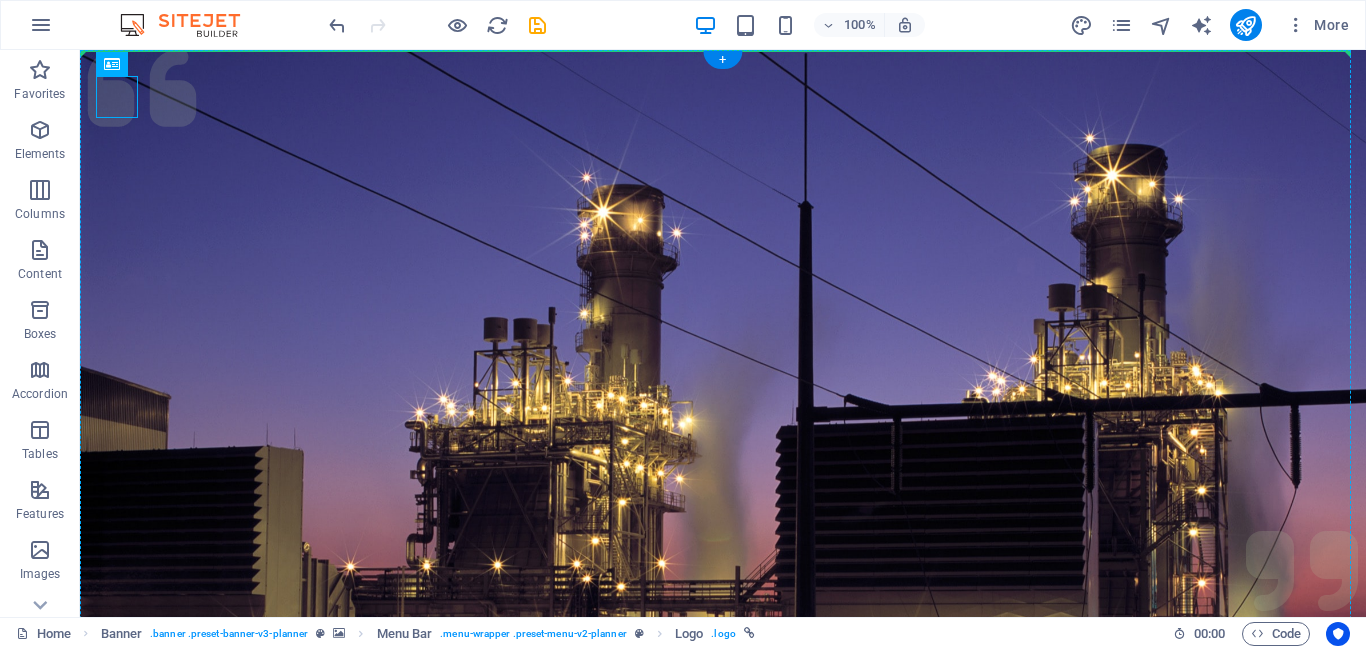 drag, startPoint x: 106, startPoint y: 103, endPoint x: 202, endPoint y: 158, distance: 110.63905 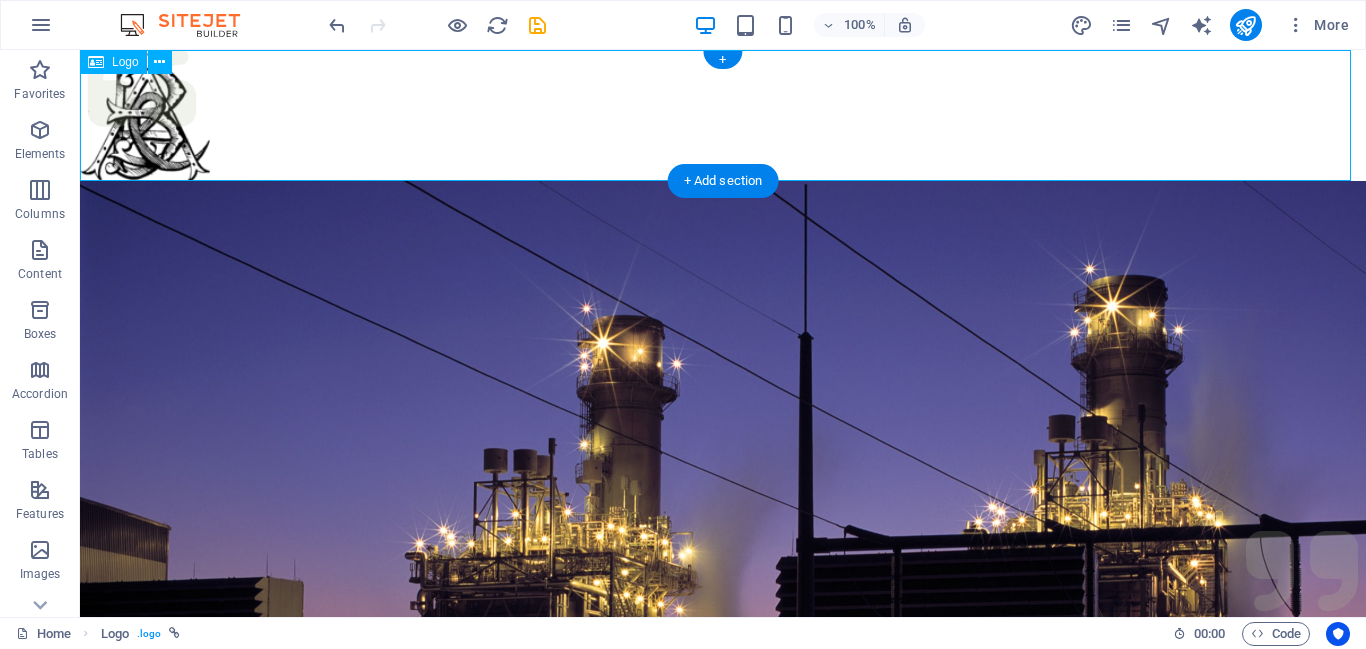 click at bounding box center [723, 115] 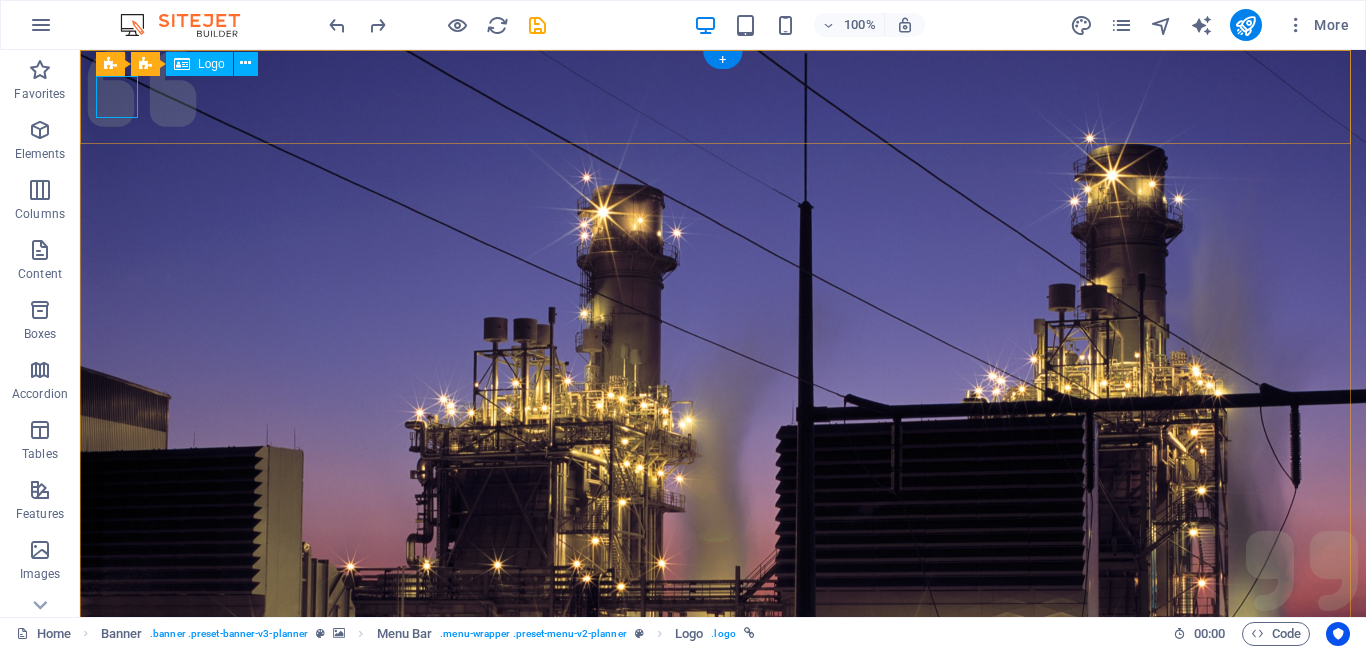 click at bounding box center (719, 1031) 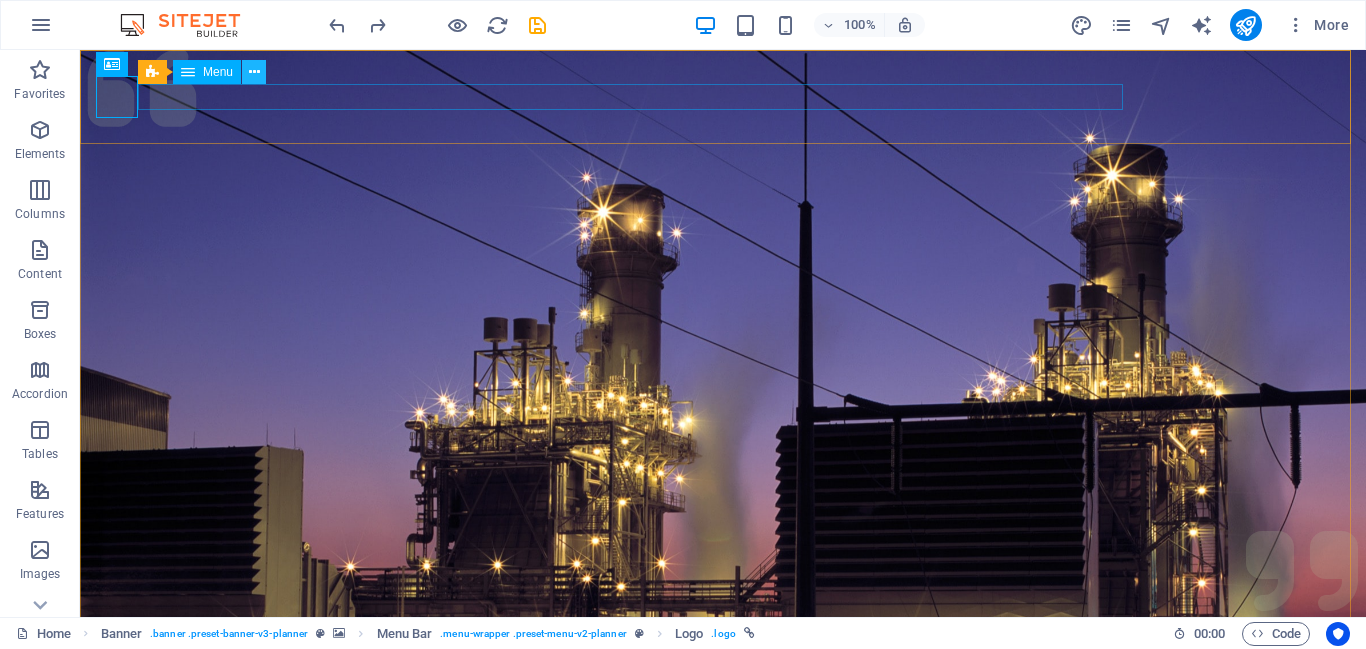 click at bounding box center [254, 72] 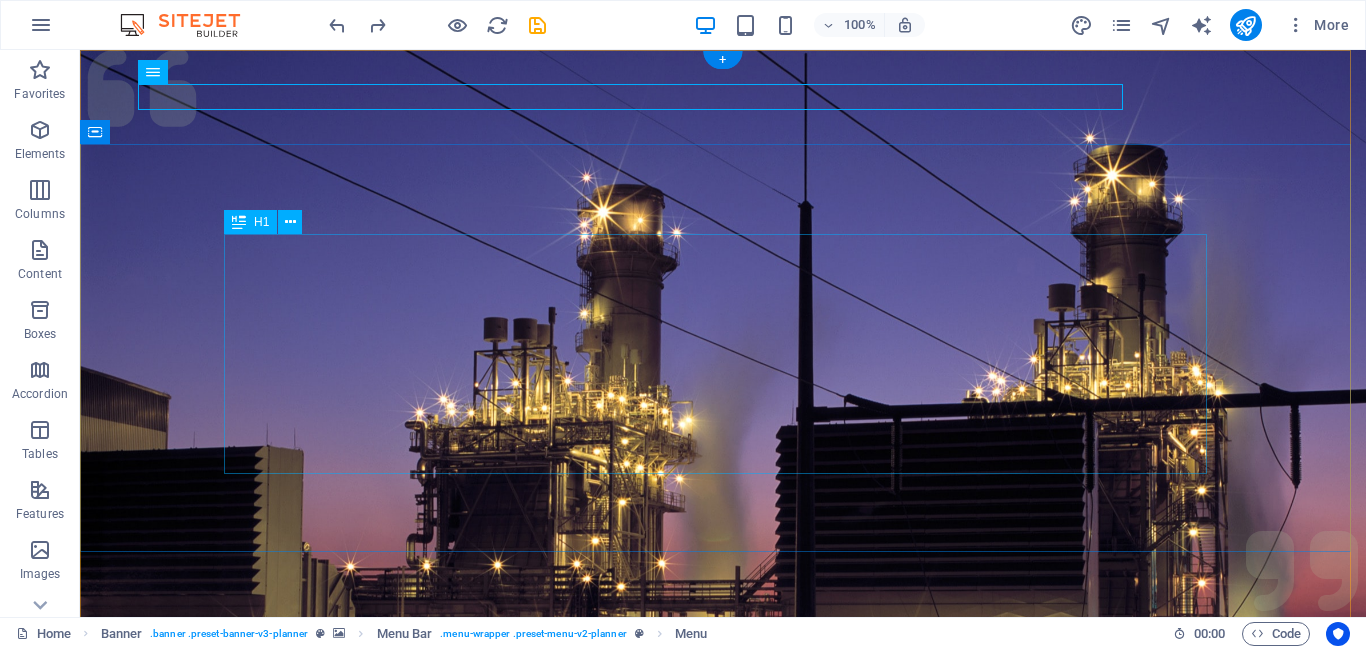 click on "Experience extraordinary life moments" at bounding box center (723, 1410) 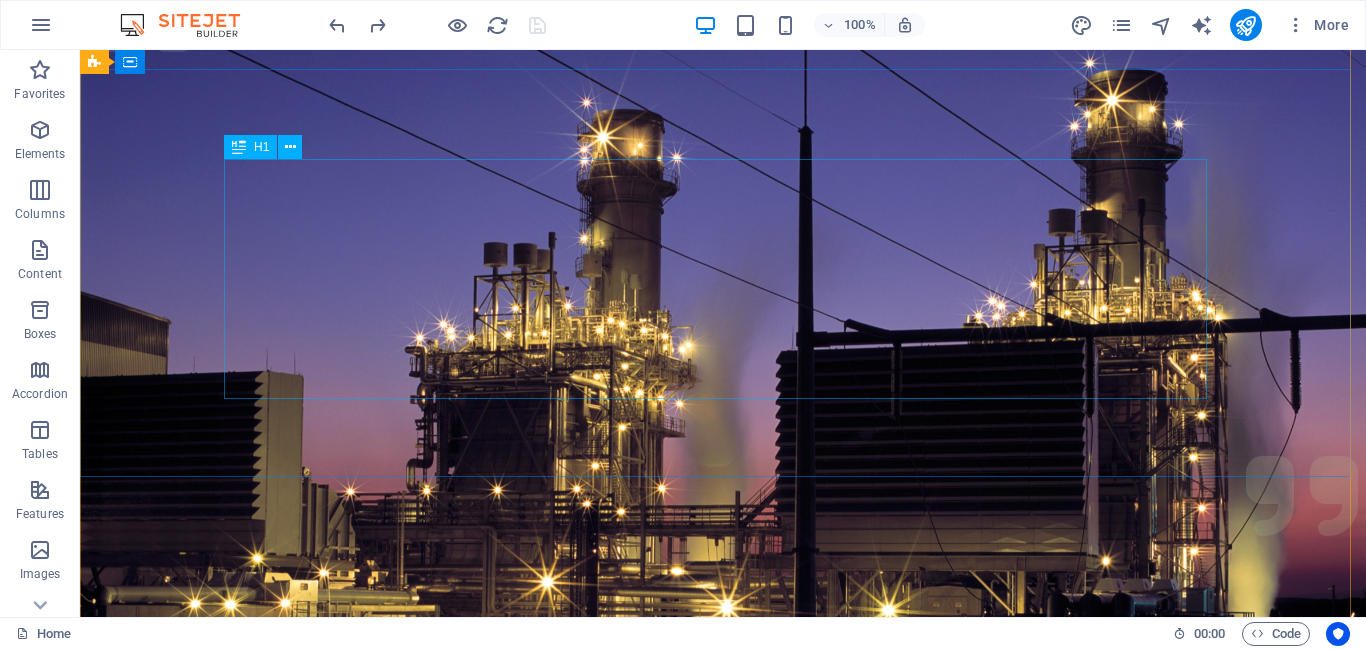 scroll, scrollTop: 25, scrollLeft: 0, axis: vertical 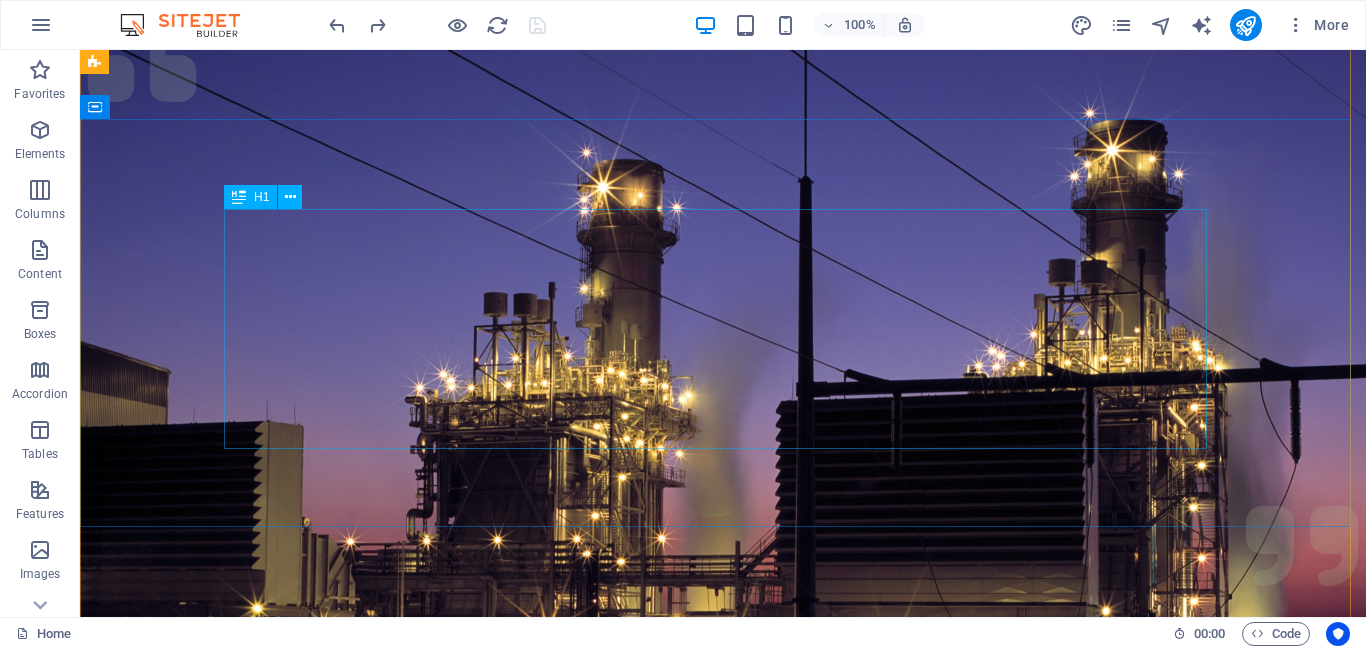 click on "Experience extraordinary life moments" at bounding box center (723, 1385) 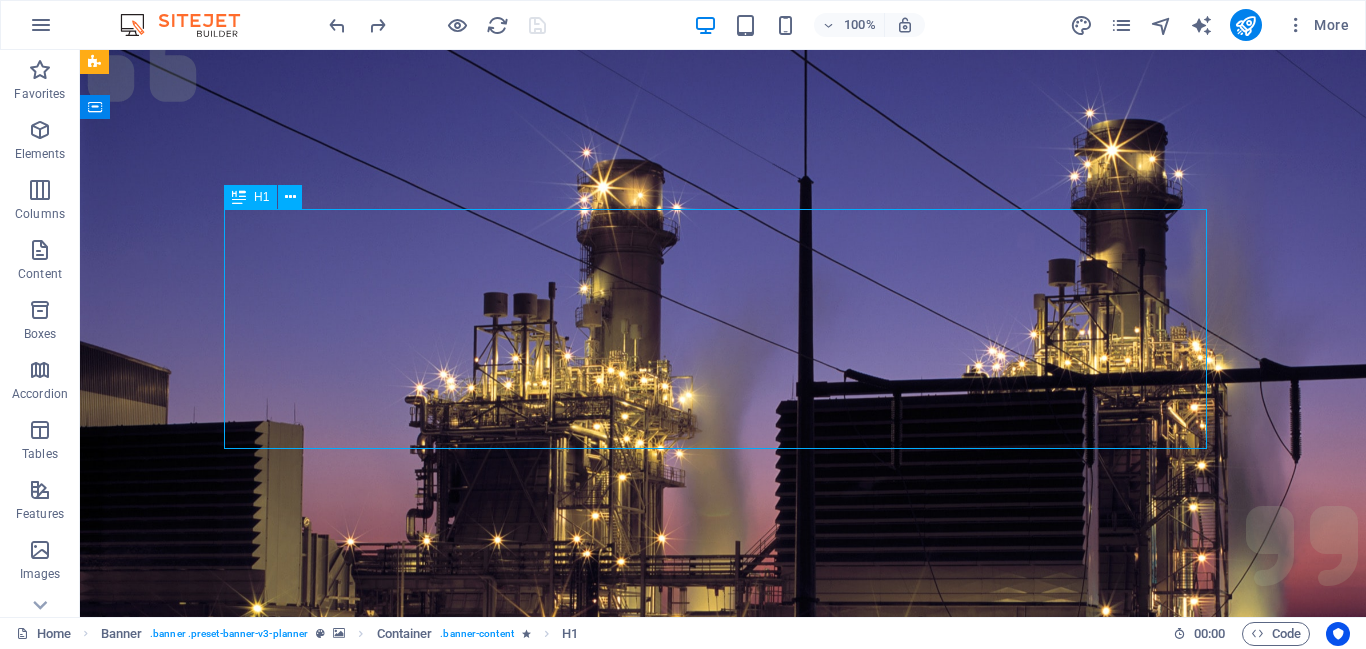 click on "Experience extraordinary life moments" at bounding box center [723, 1385] 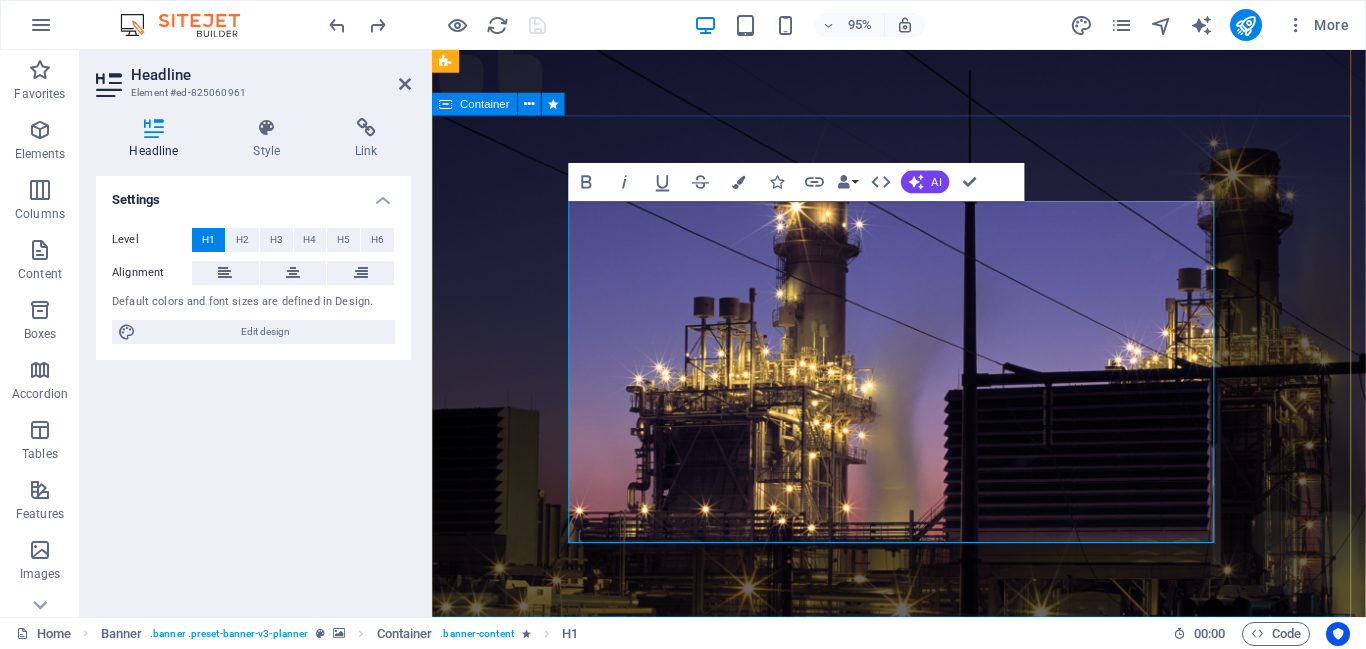 click on "Transformers: Powering the Grid. Plan your next event with us" at bounding box center [923, 1379] 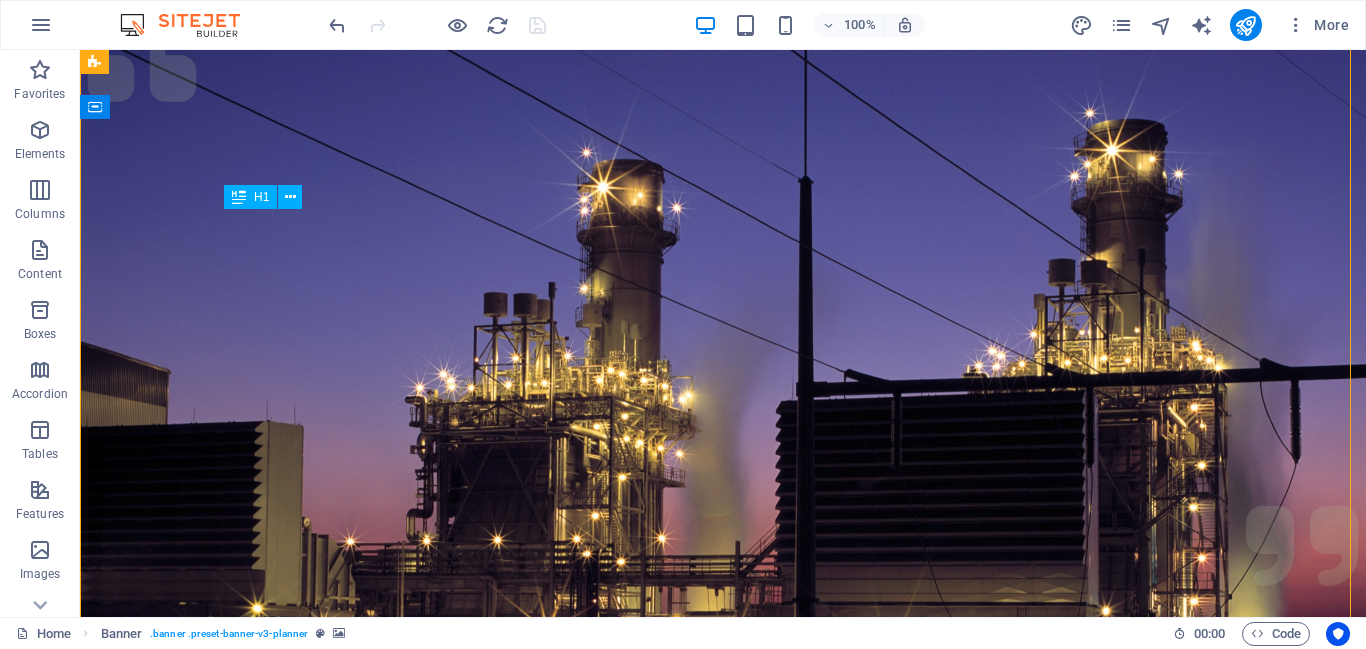 drag, startPoint x: 284, startPoint y: 252, endPoint x: 489, endPoint y: 308, distance: 212.51117 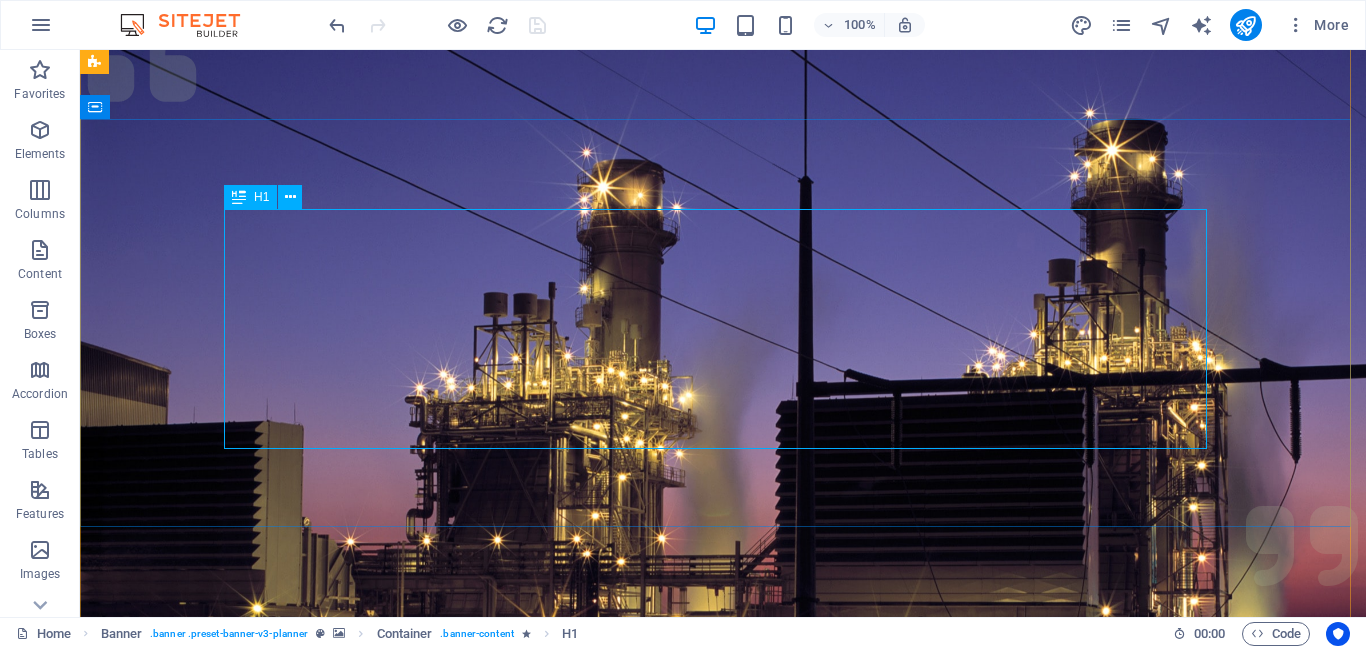 click on "Transformers: Powering the Grid." at bounding box center (723, 1385) 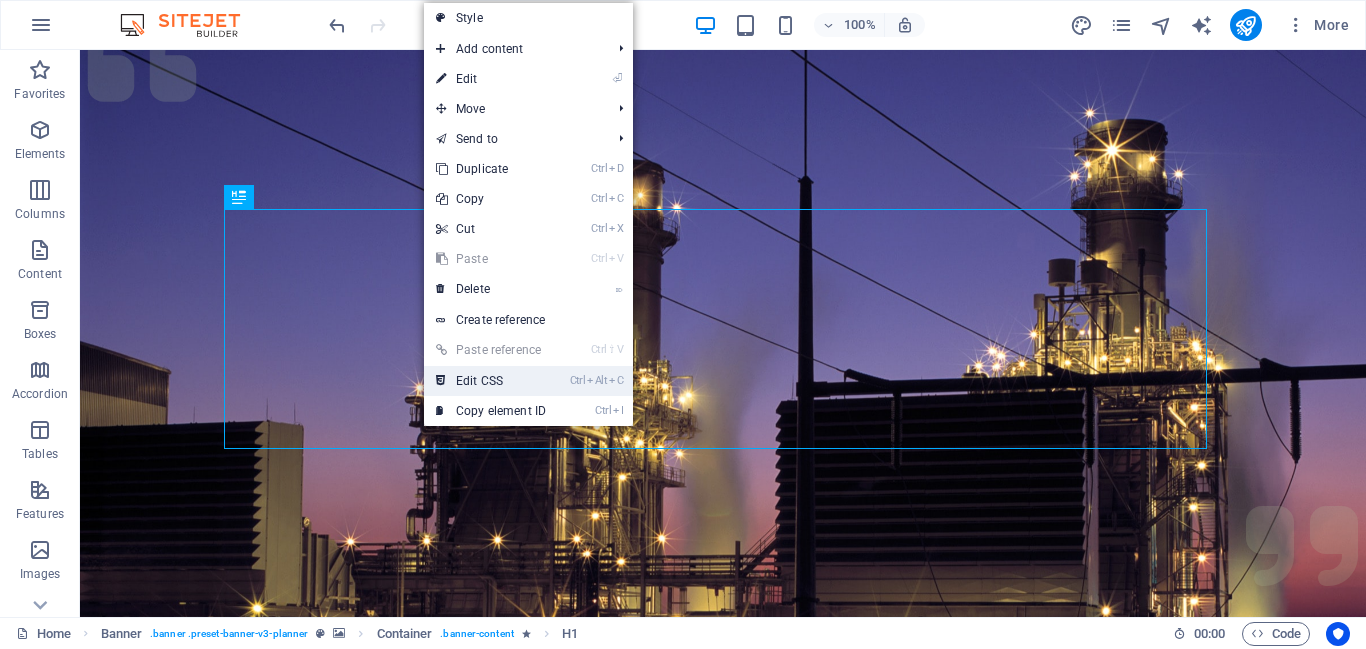 click on "Ctrl Alt C  Edit CSS" at bounding box center (491, 381) 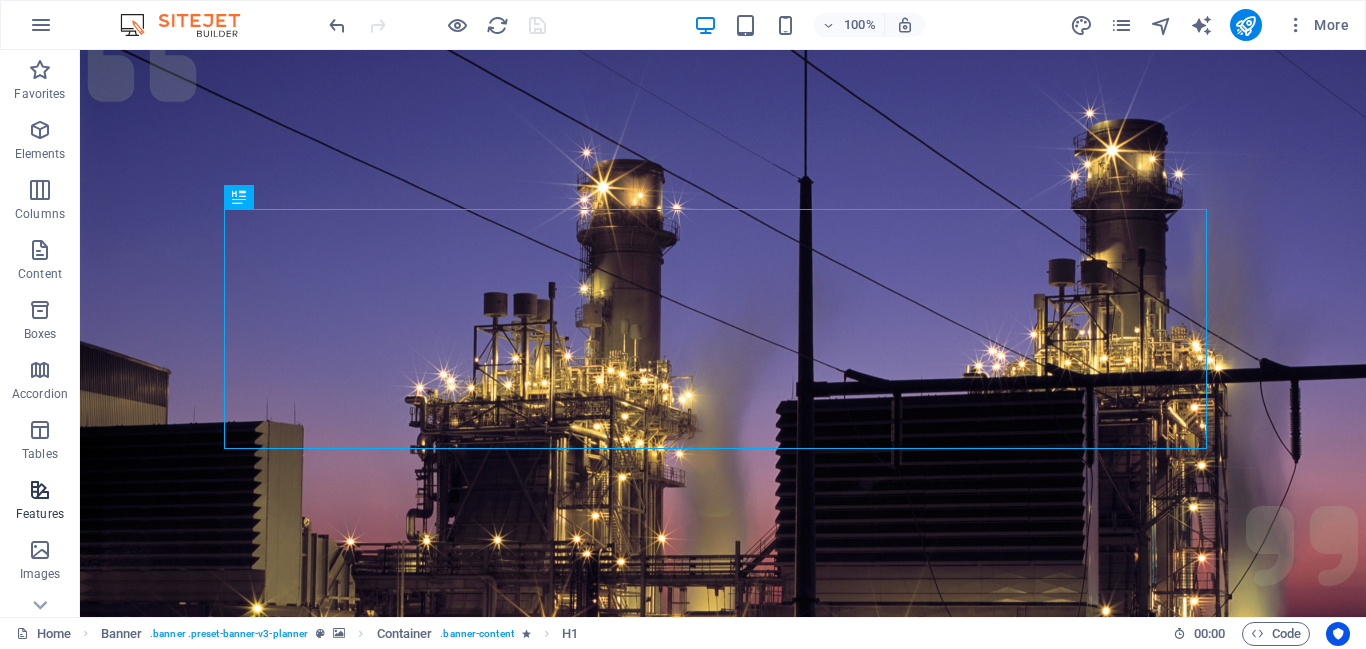 click at bounding box center (40, 490) 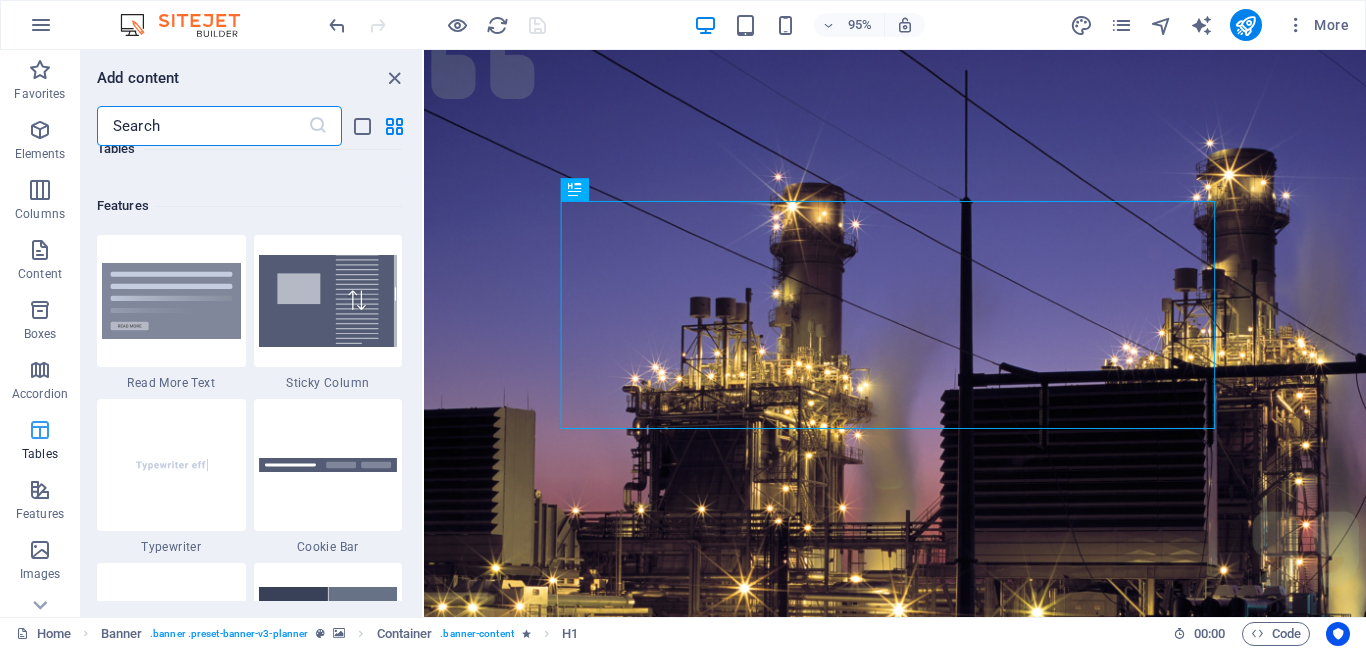 scroll, scrollTop: 7760, scrollLeft: 0, axis: vertical 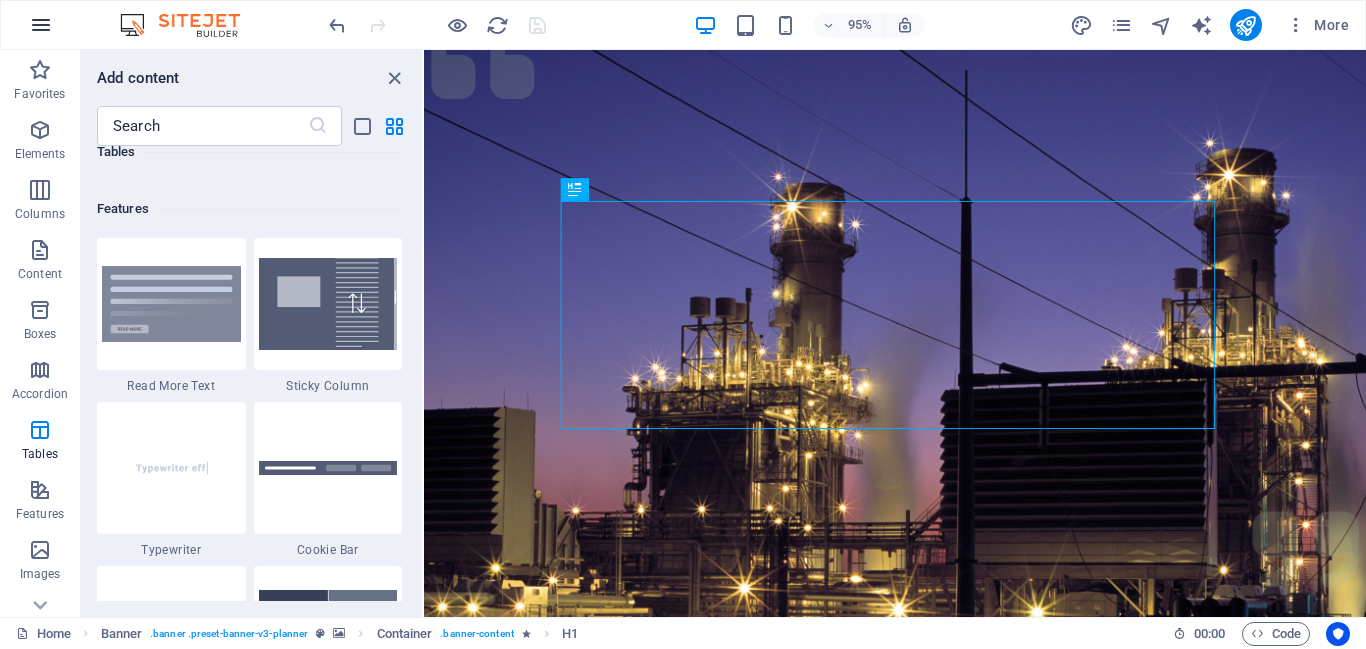 click at bounding box center [41, 25] 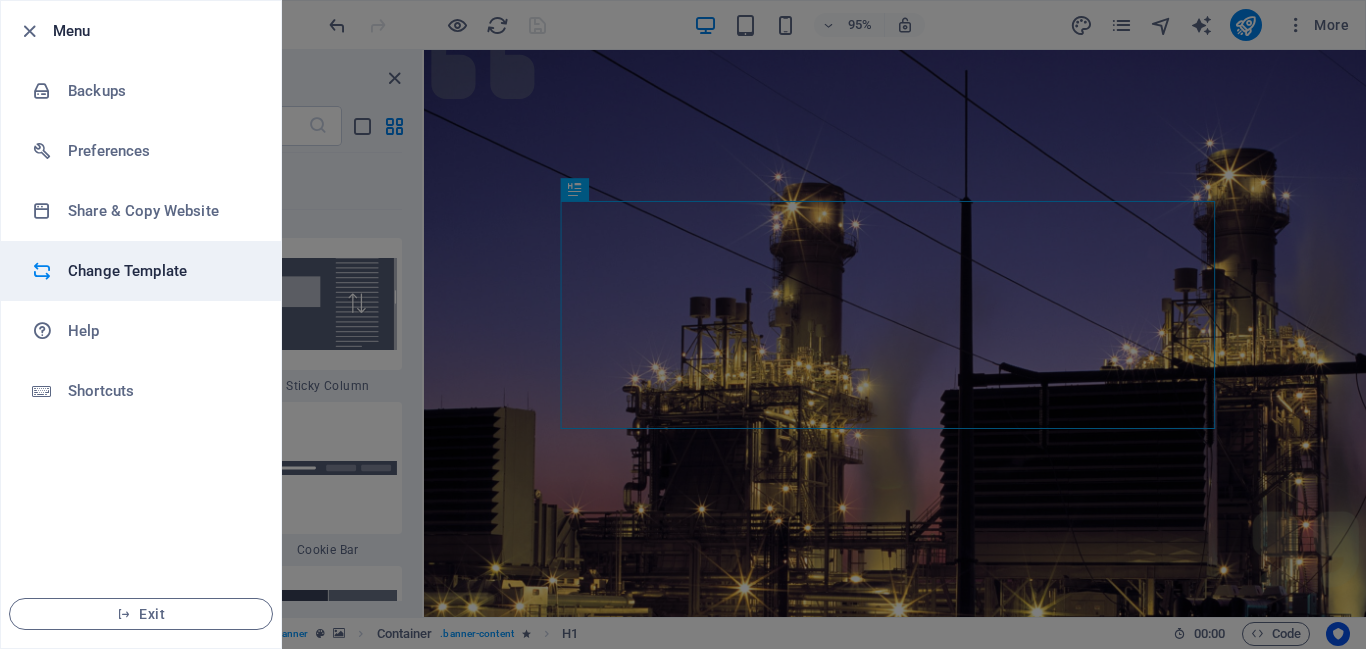 click on "Change Template" at bounding box center [160, 271] 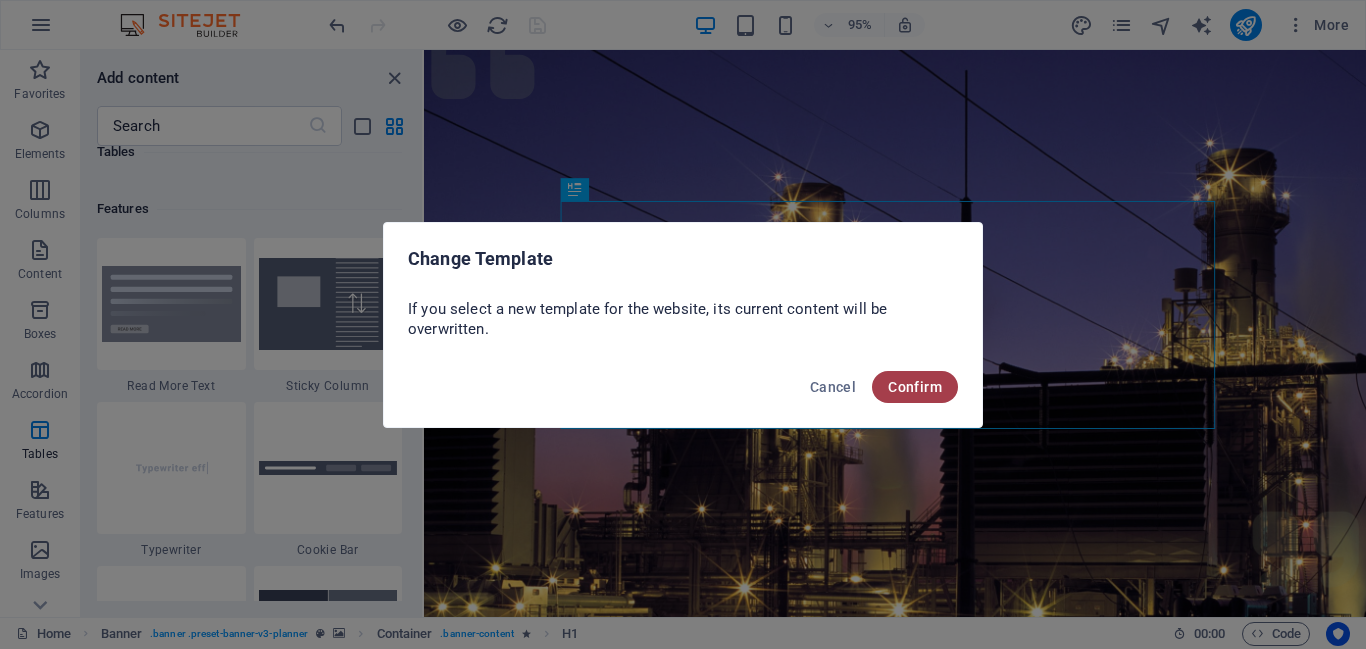 click on "Confirm" at bounding box center [915, 387] 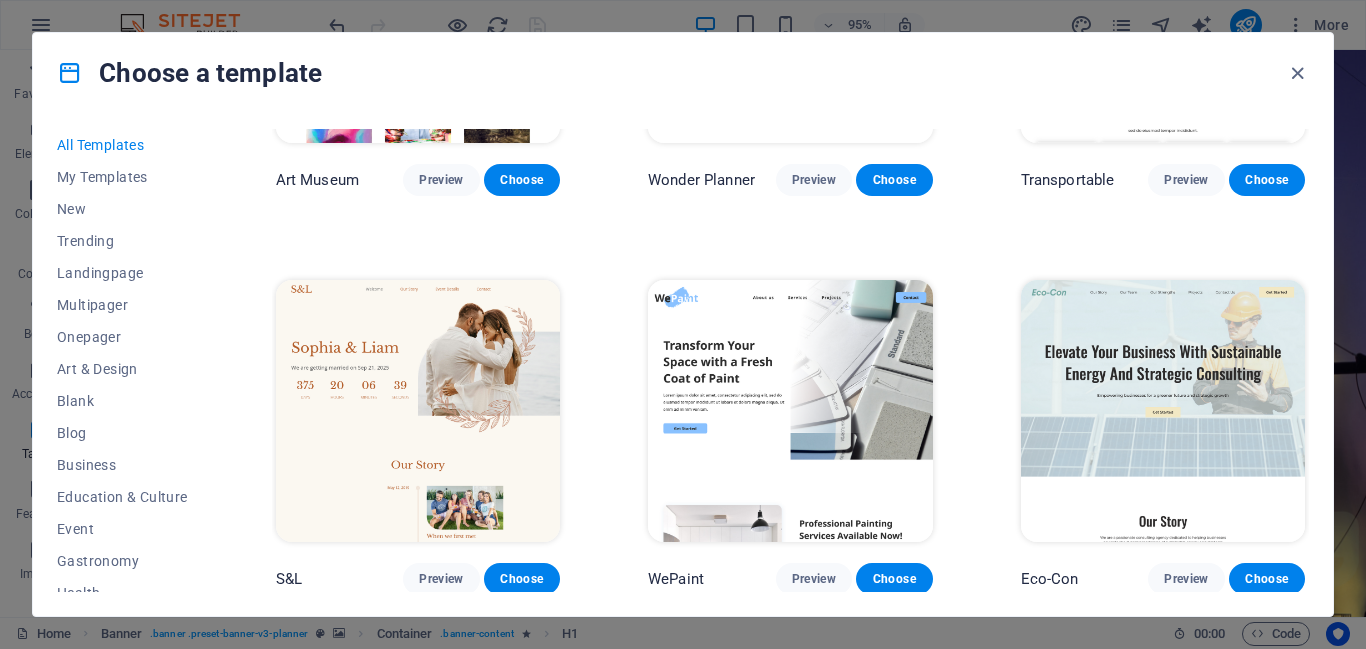 scroll, scrollTop: 667, scrollLeft: 0, axis: vertical 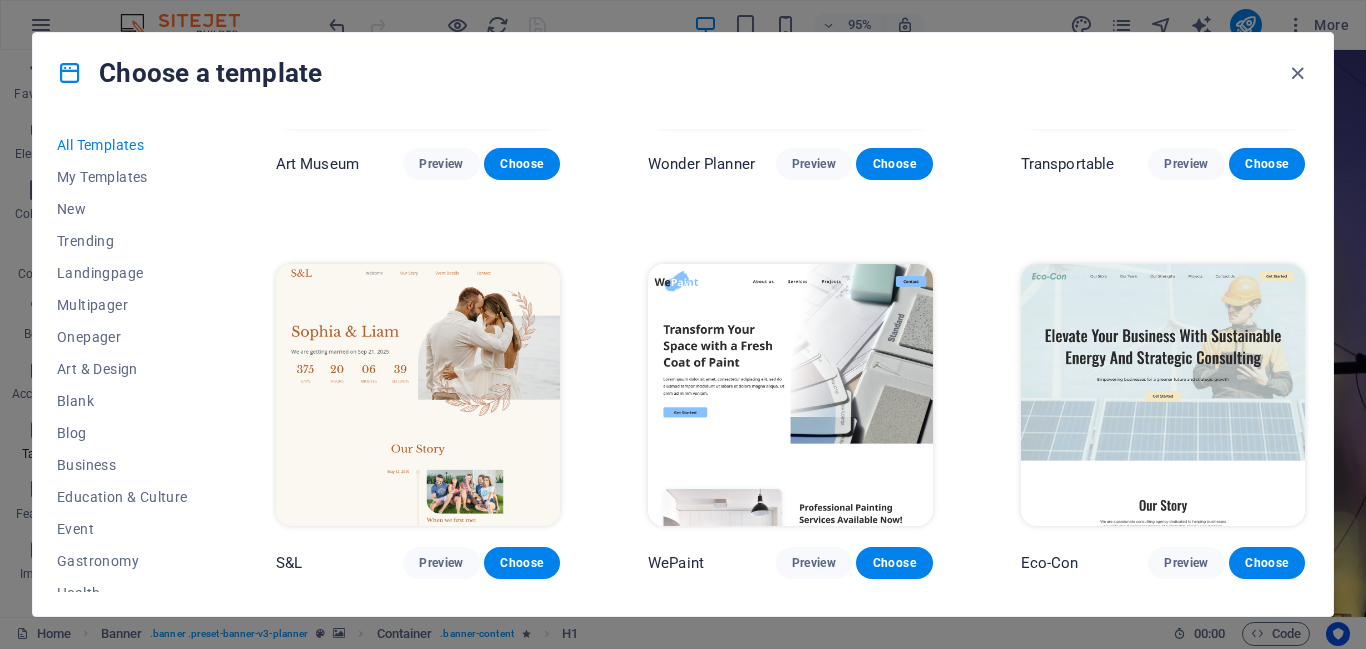 click on "Eco-Con Preview Choose" at bounding box center [1163, 419] 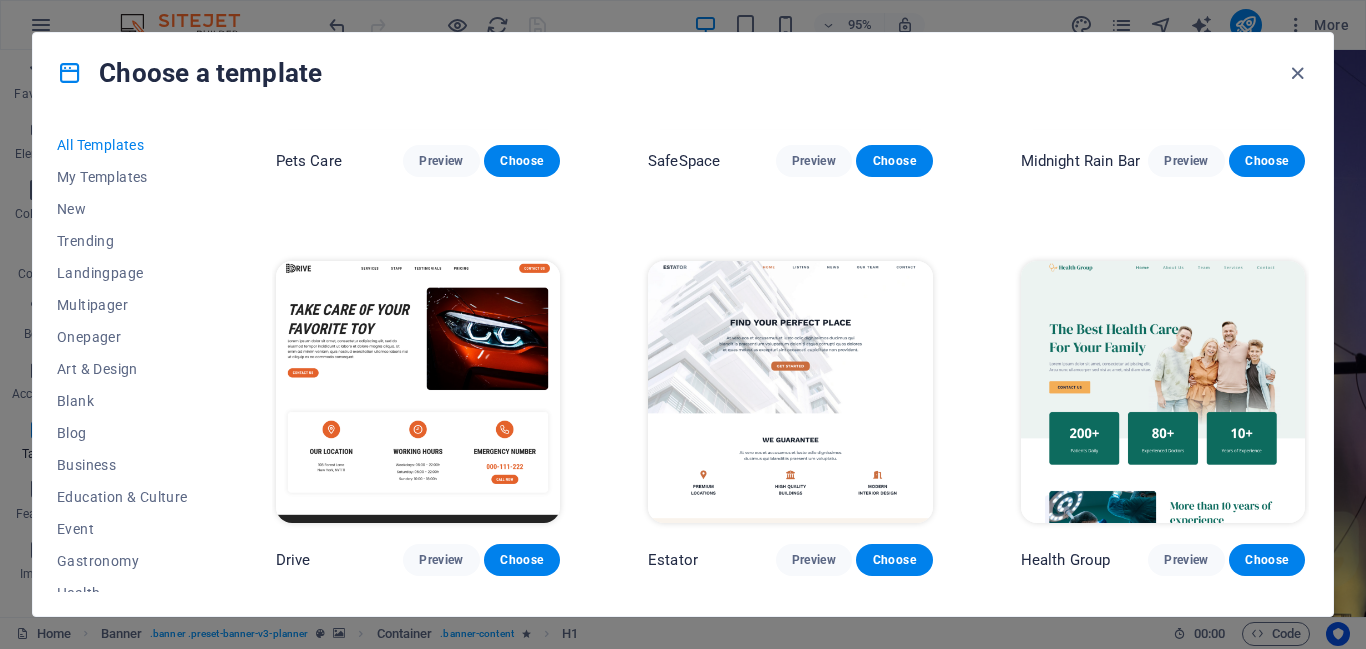 scroll, scrollTop: 3452, scrollLeft: 0, axis: vertical 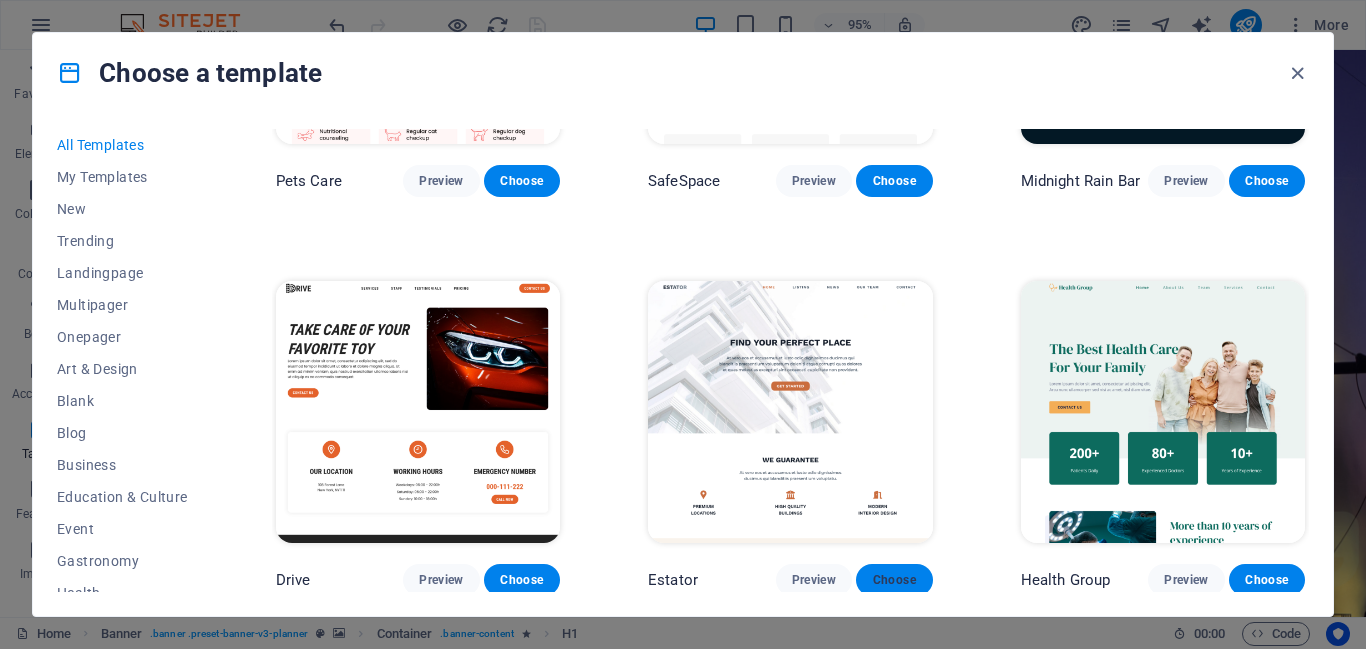 click on "Choose" at bounding box center (894, 580) 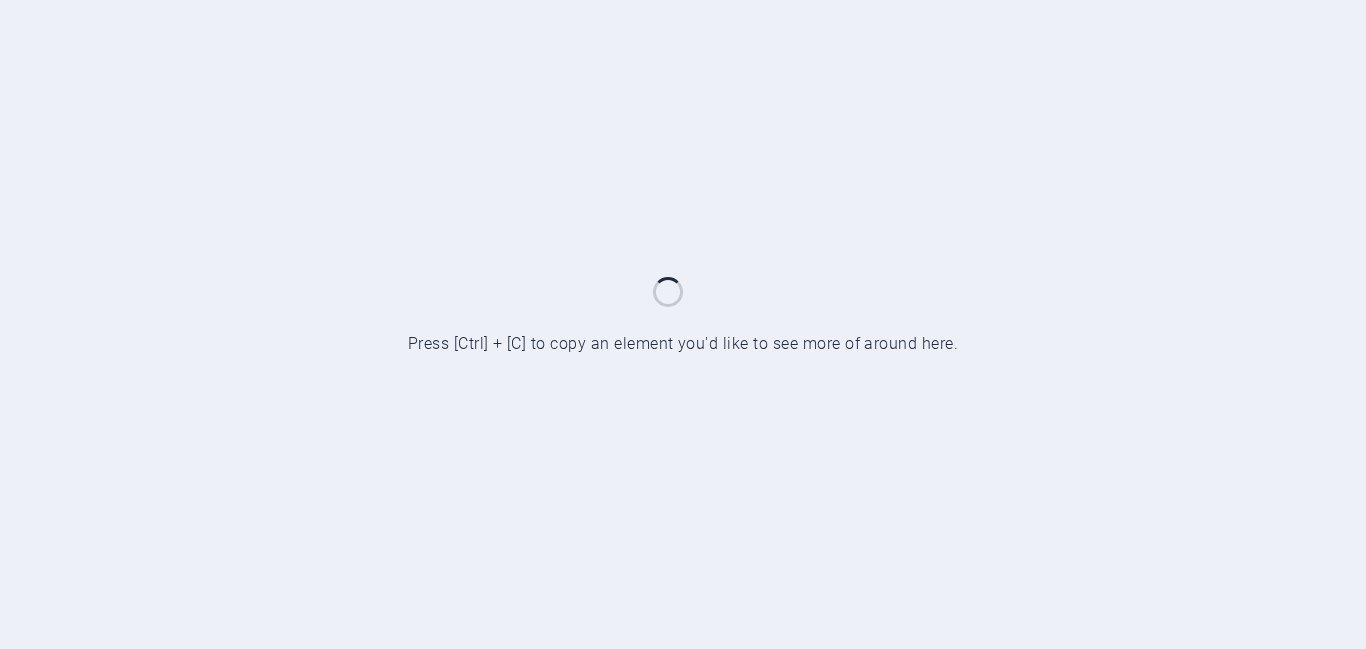 scroll, scrollTop: 0, scrollLeft: 0, axis: both 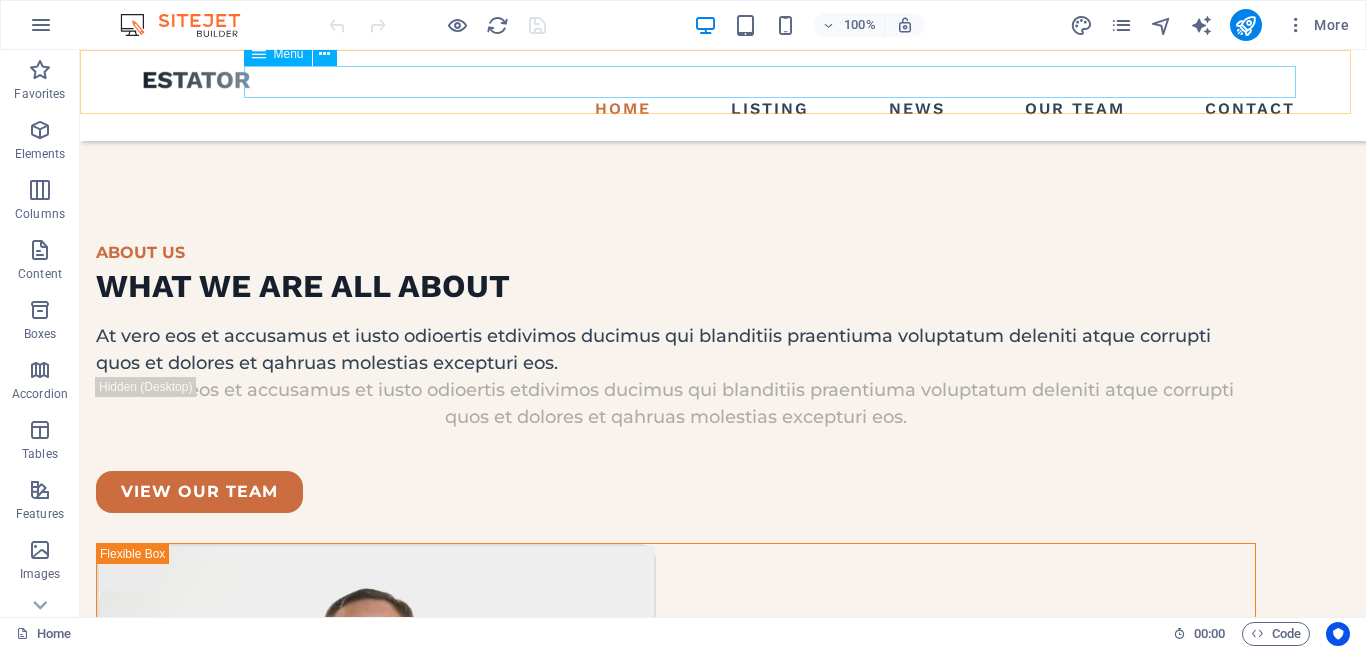 click on "Home Listing News Our Team Contact" at bounding box center [723, 109] 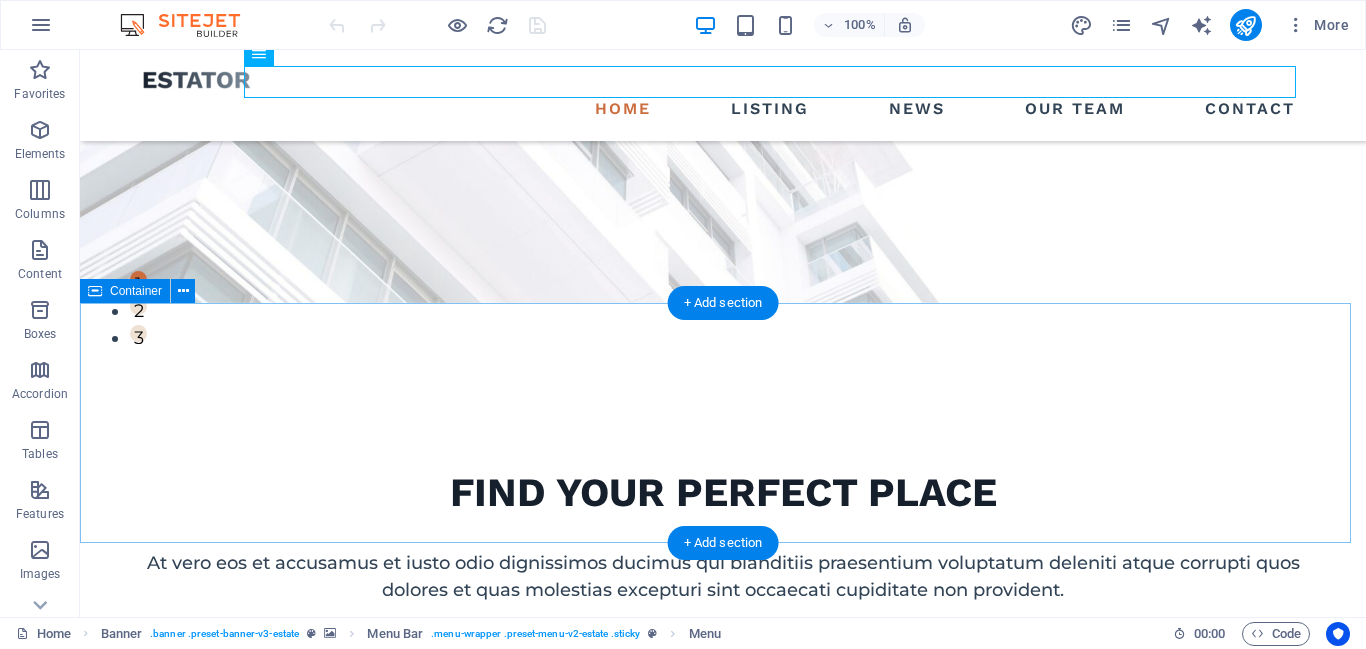 scroll, scrollTop: 0, scrollLeft: 0, axis: both 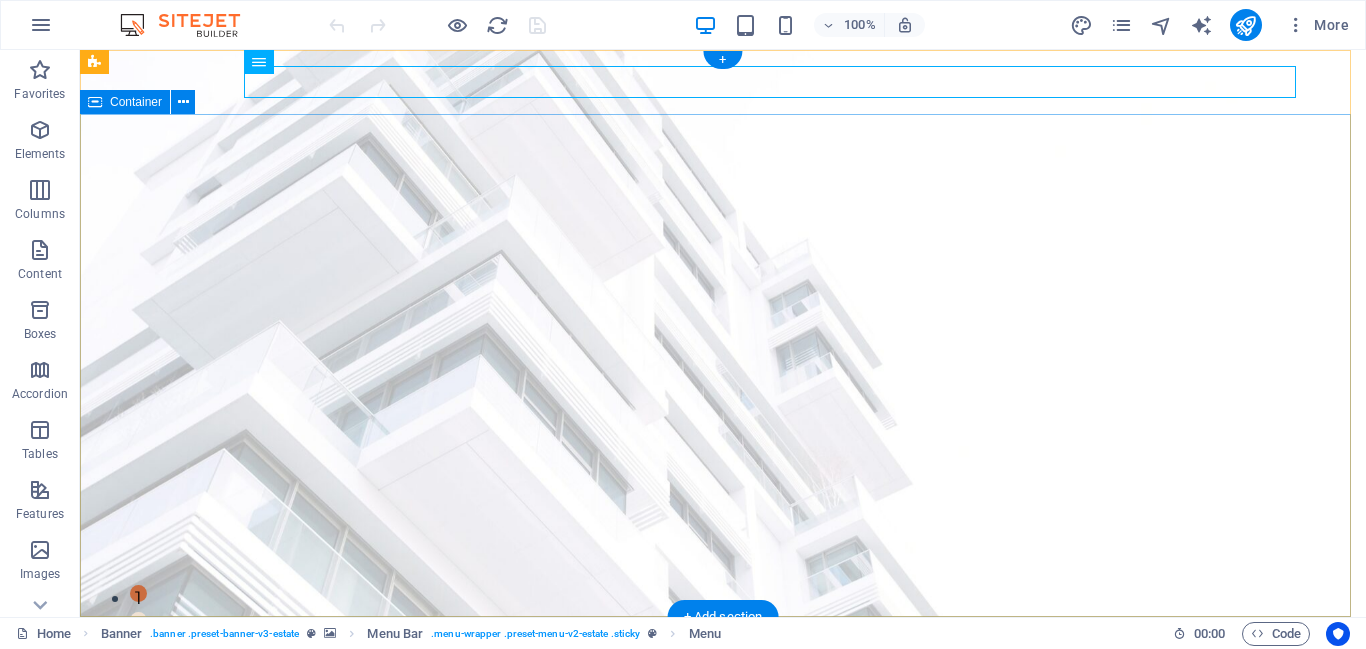 click on "FIND YOUR PERFECT PLACE At vero eos et accusamus et iusto odio dignissimos ducimus qui blanditiis praesentium voluptatum deleniti atque corrupti quos dolores et quas molestias excepturi sint occaecati cupiditate non provident. get started" at bounding box center (723, 917) 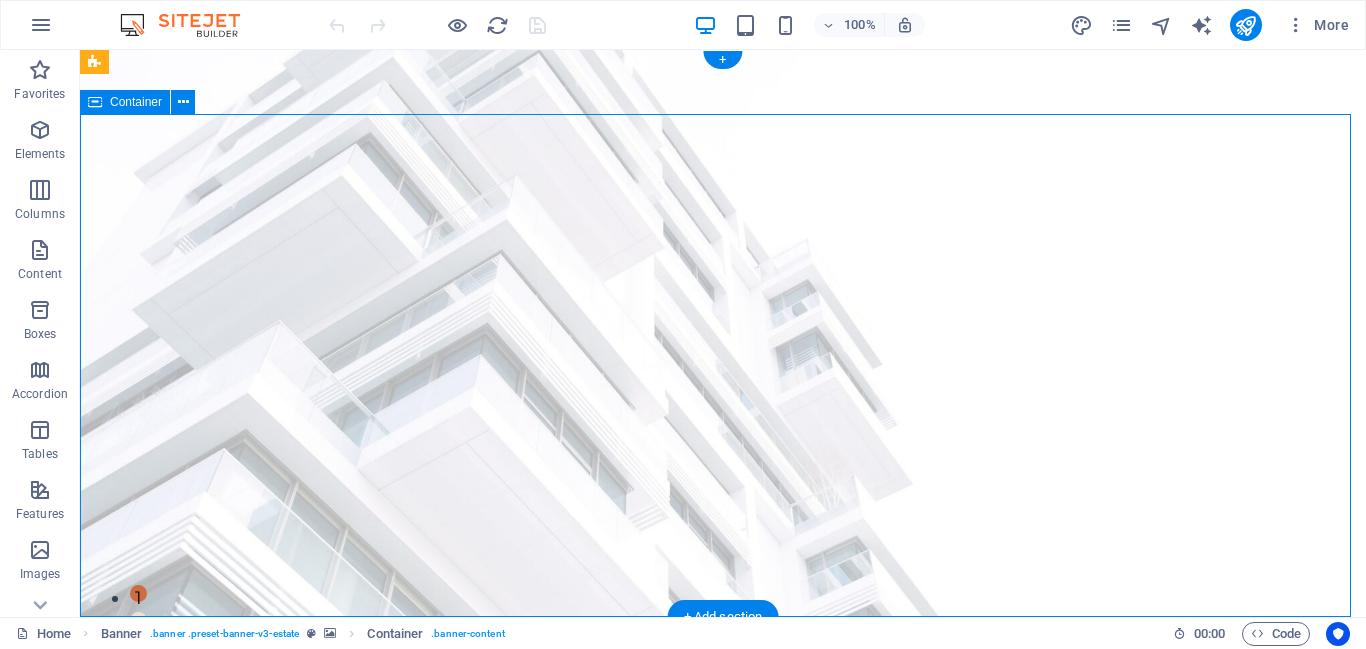 click on "FIND YOUR PERFECT PLACE At vero eos et accusamus et iusto odio dignissimos ducimus qui blanditiis praesentium voluptatum deleniti atque corrupti quos dolores et quas molestias excepturi sint occaecati cupiditate non provident. get started" at bounding box center (723, 917) 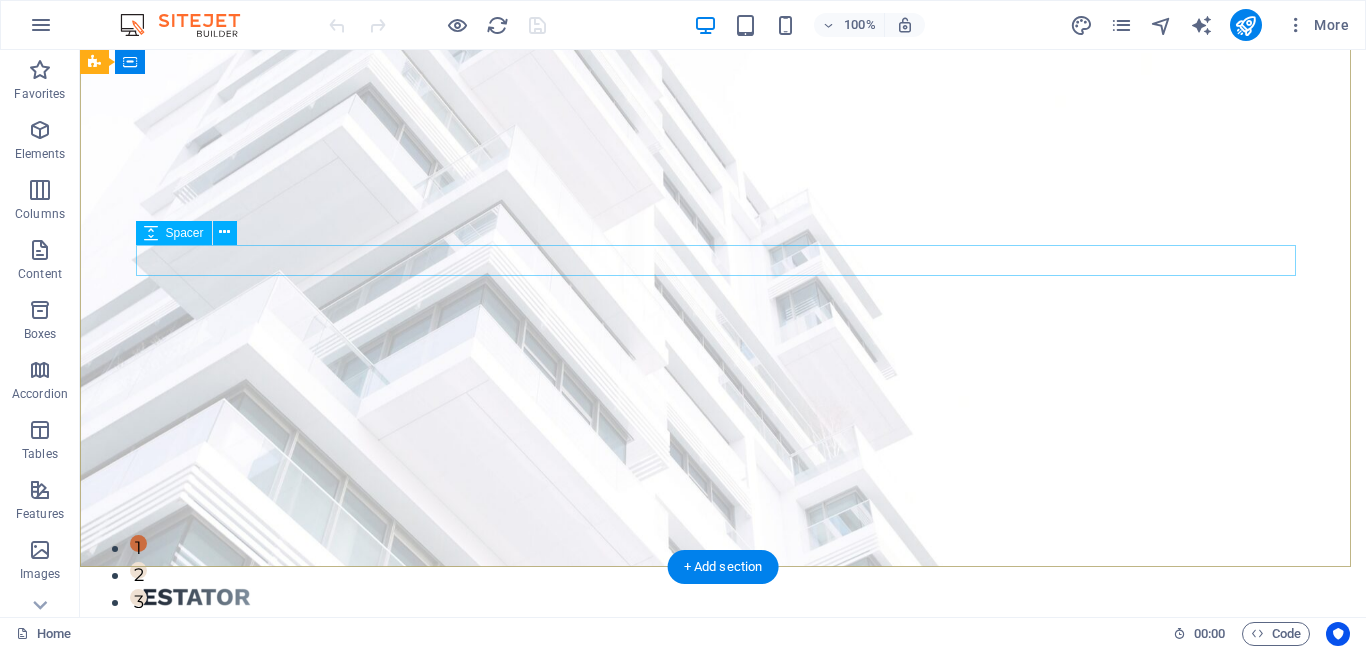 scroll, scrollTop: 0, scrollLeft: 0, axis: both 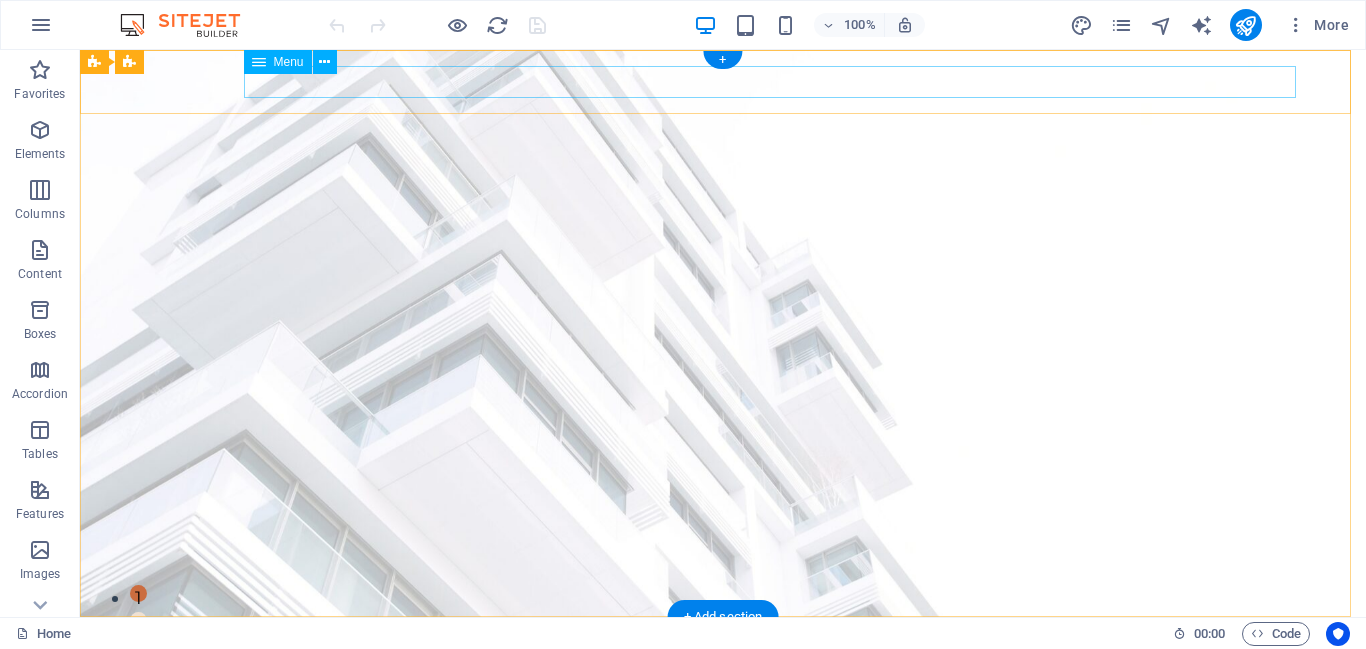click on "Home Listing News Our Team Contact" at bounding box center [723, 676] 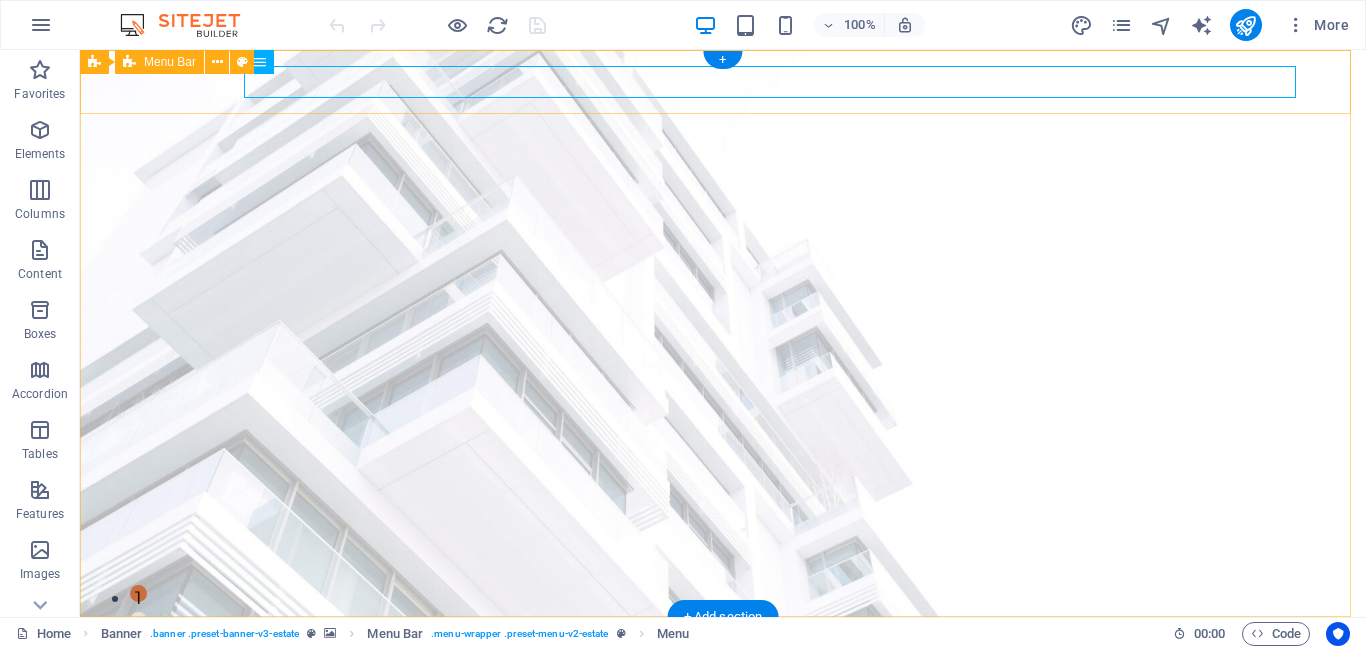 click on "Home Listing News Our Team Contact" at bounding box center (723, 662) 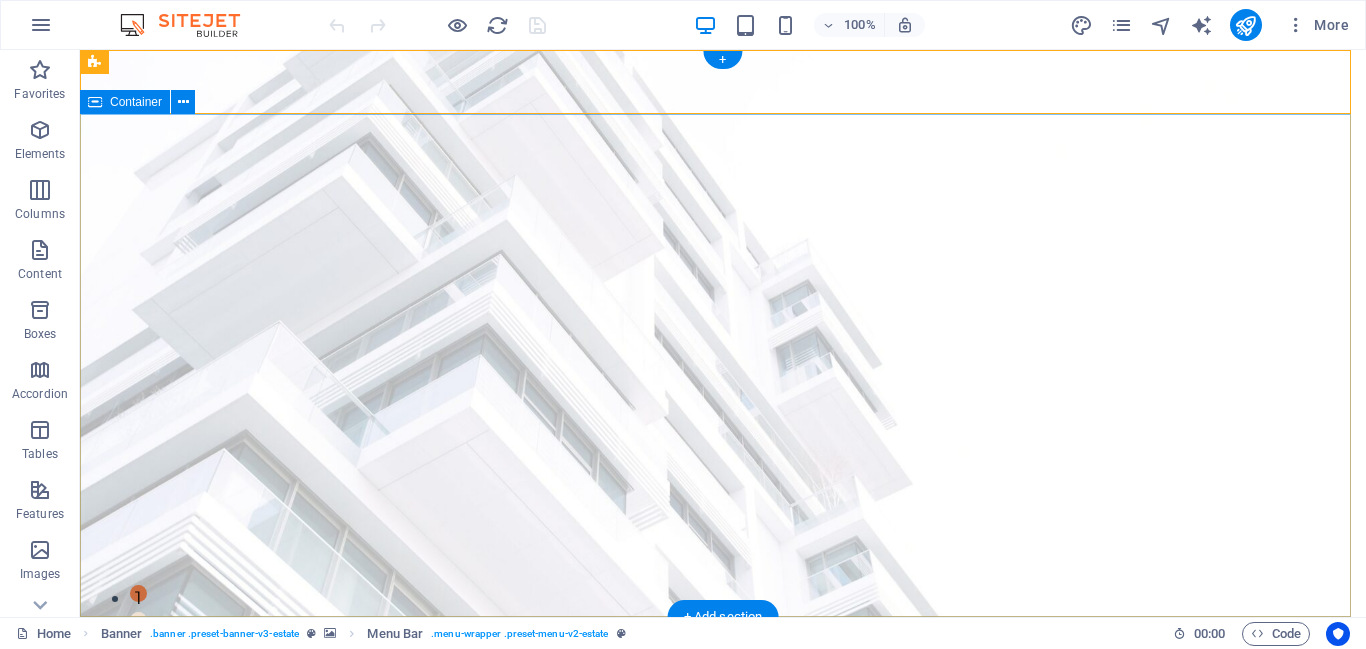 click on "FIND YOUR PERFECT PLACE At vero eos et accusamus et iusto odio dignissimos ducimus qui blanditiis praesentium voluptatum deleniti atque corrupti quos dolores et quas molestias excepturi sint occaecati cupiditate non provident. get started" at bounding box center [723, 917] 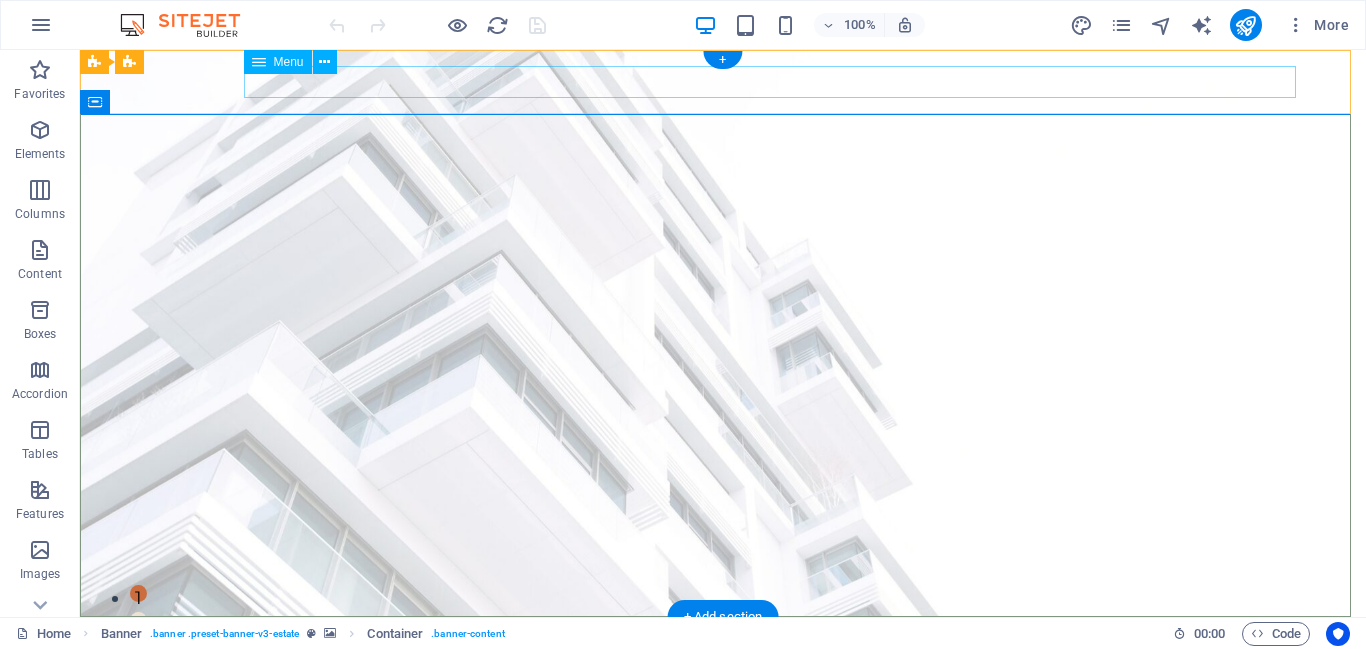 click on "Home Listing News Our Team Contact" at bounding box center (723, 676) 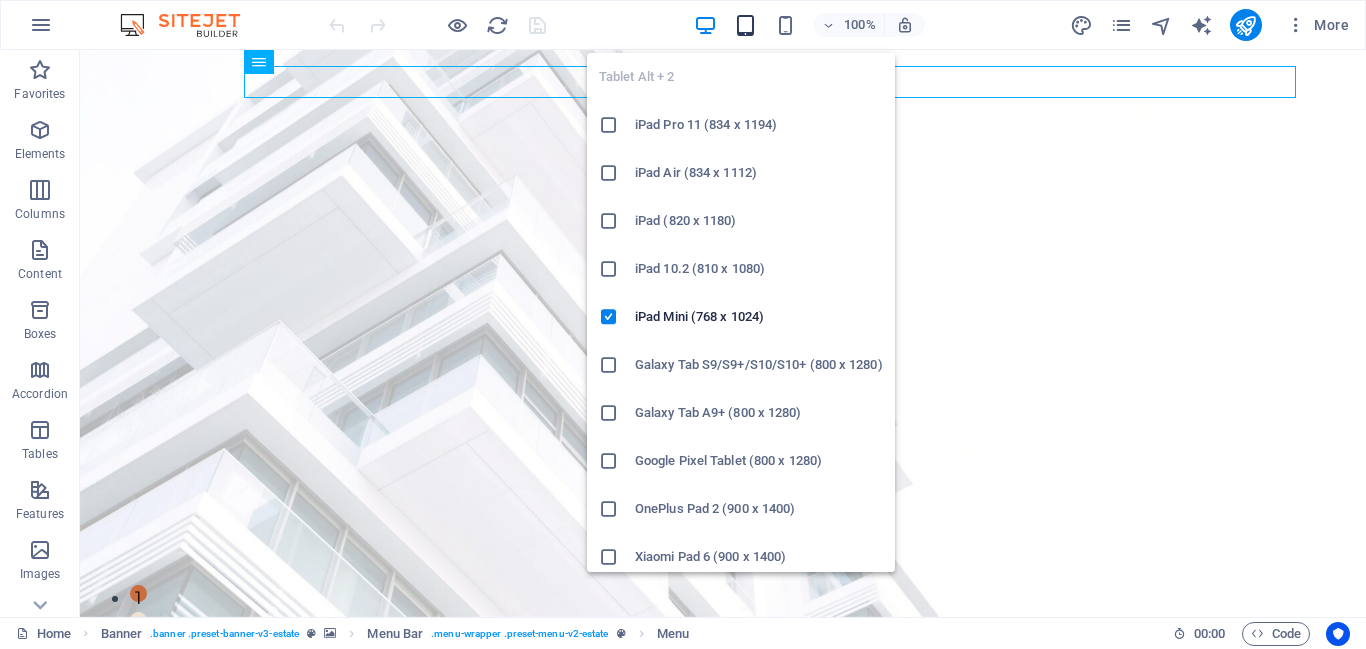 click at bounding box center (745, 25) 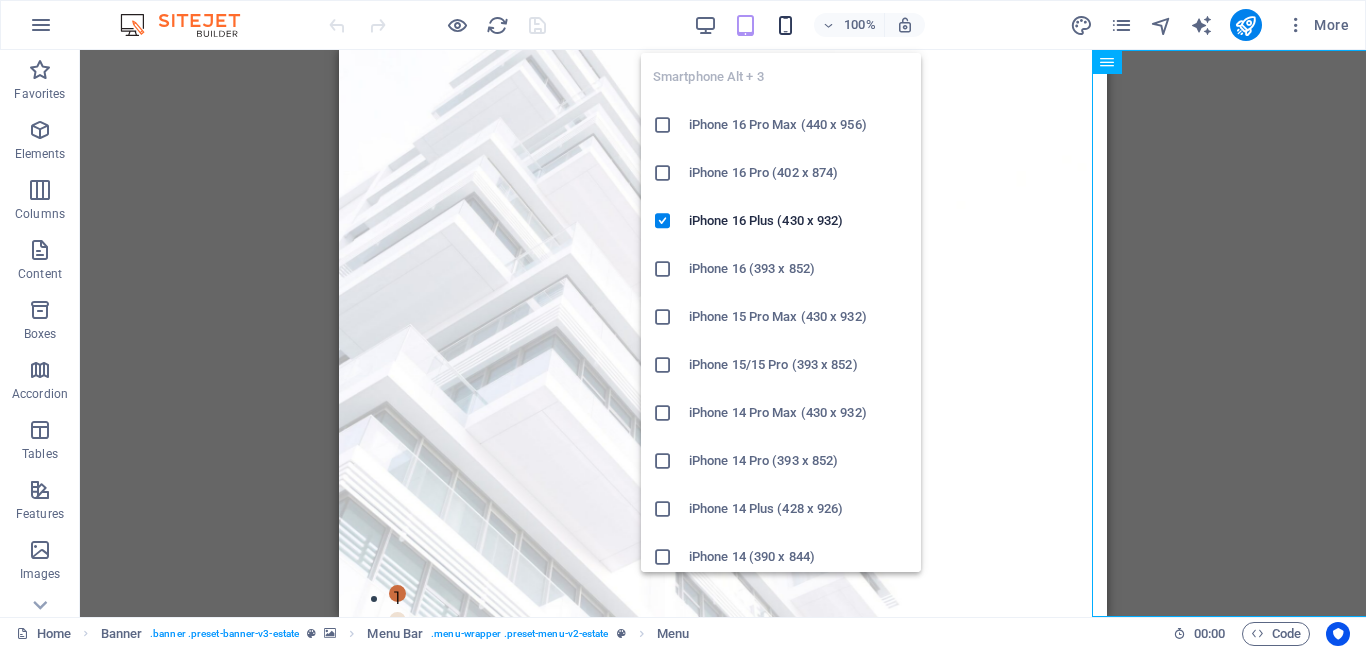 click at bounding box center (785, 25) 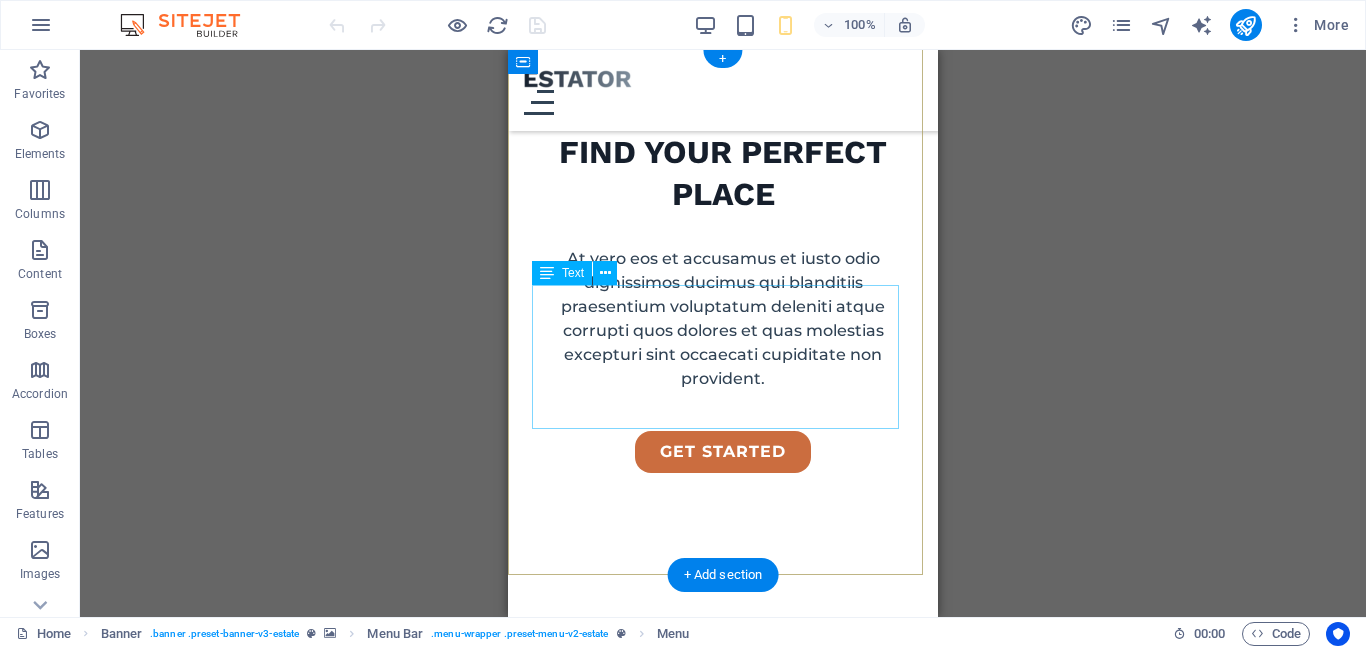 scroll, scrollTop: 0, scrollLeft: 0, axis: both 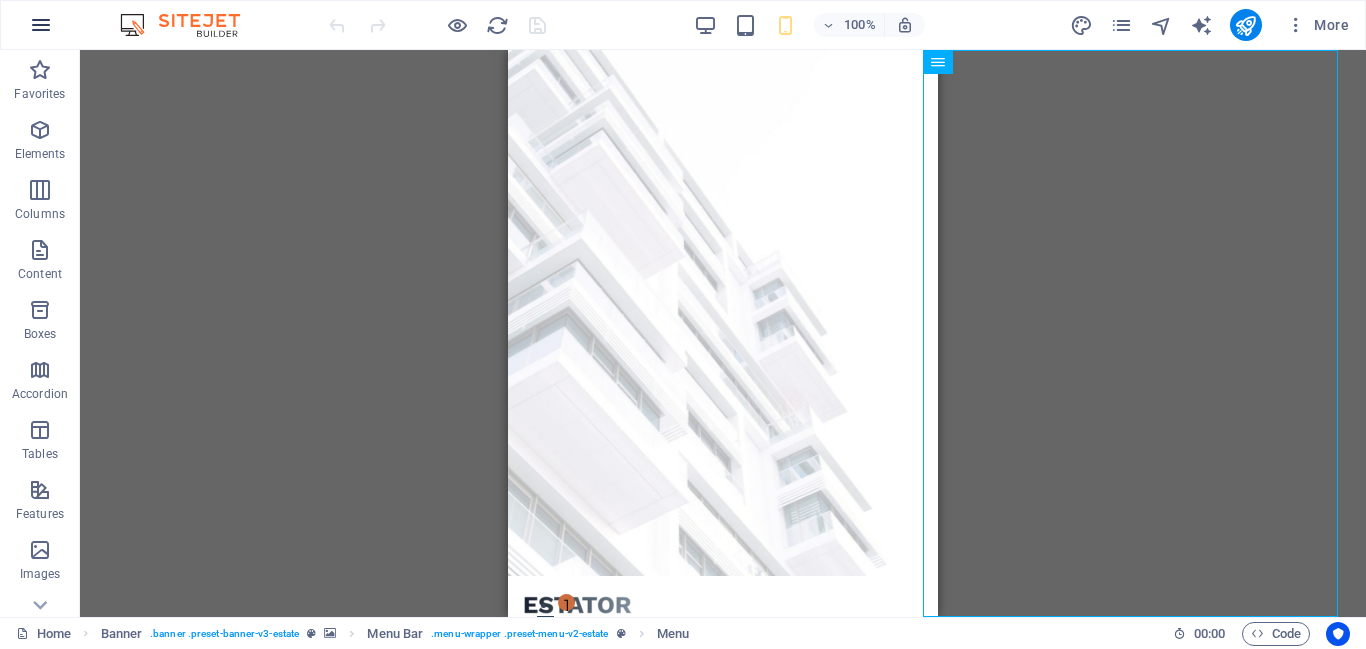 click at bounding box center [41, 25] 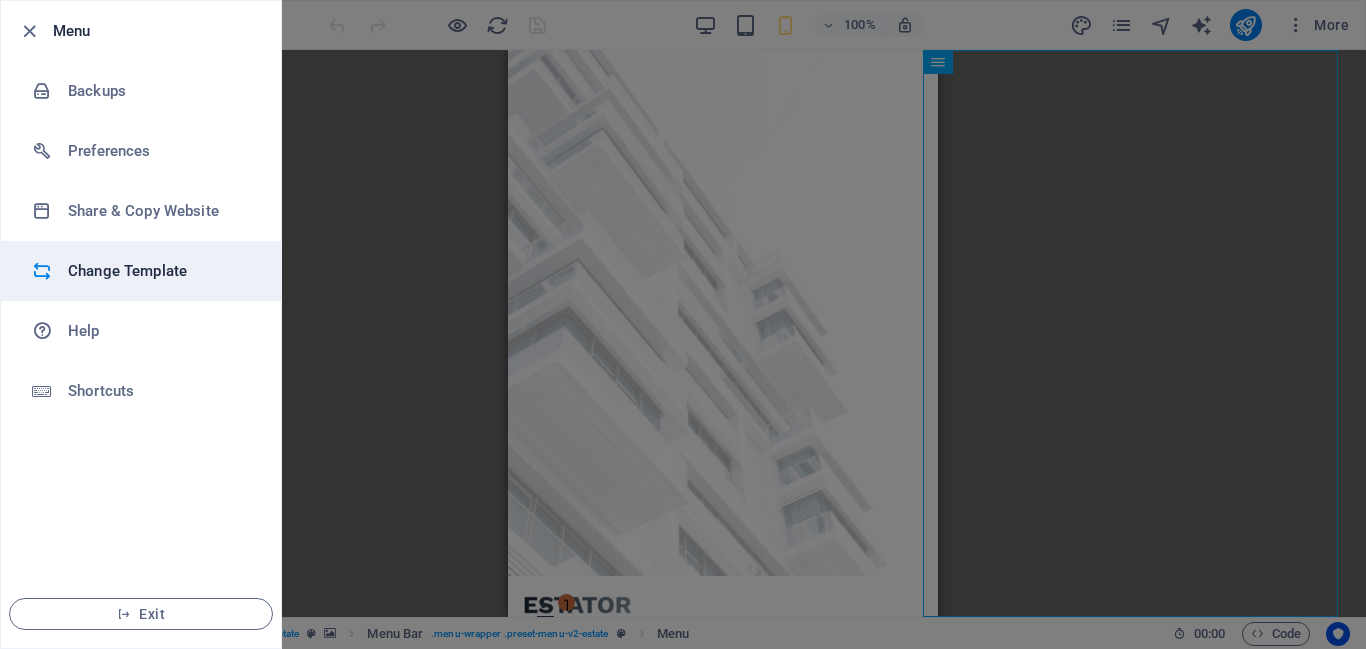 click on "Change Template" at bounding box center (160, 271) 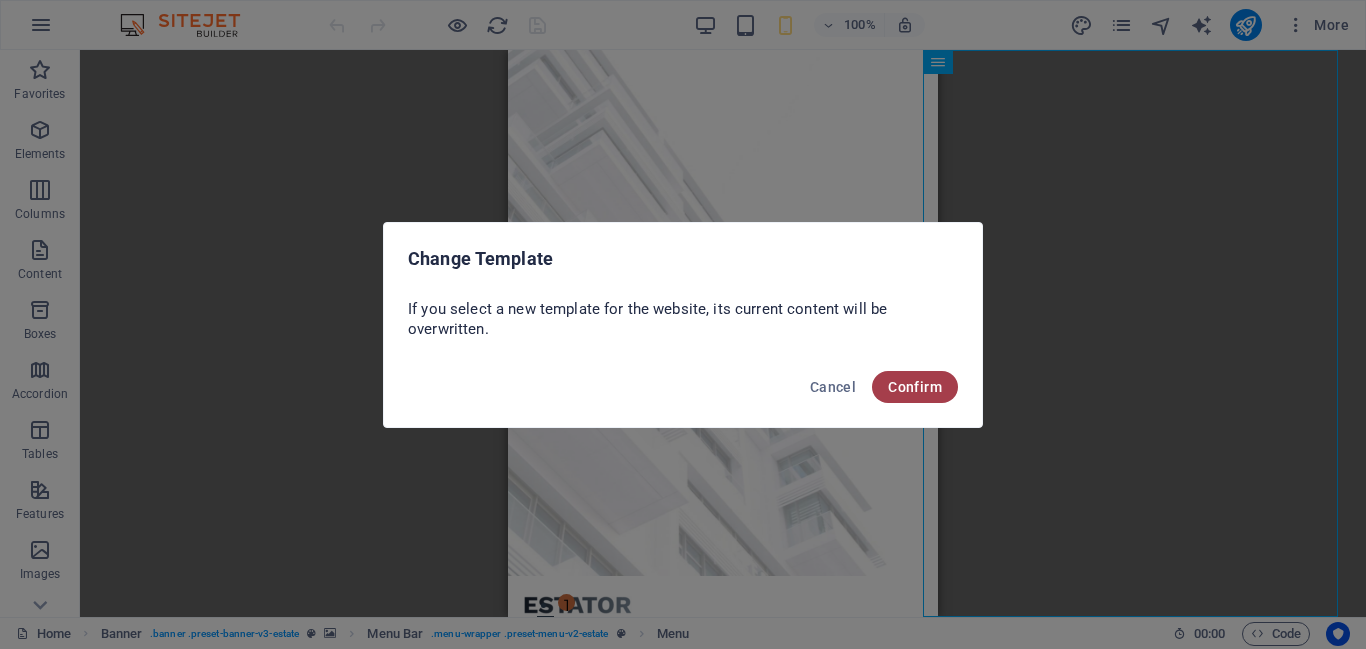 click on "Confirm" at bounding box center (915, 387) 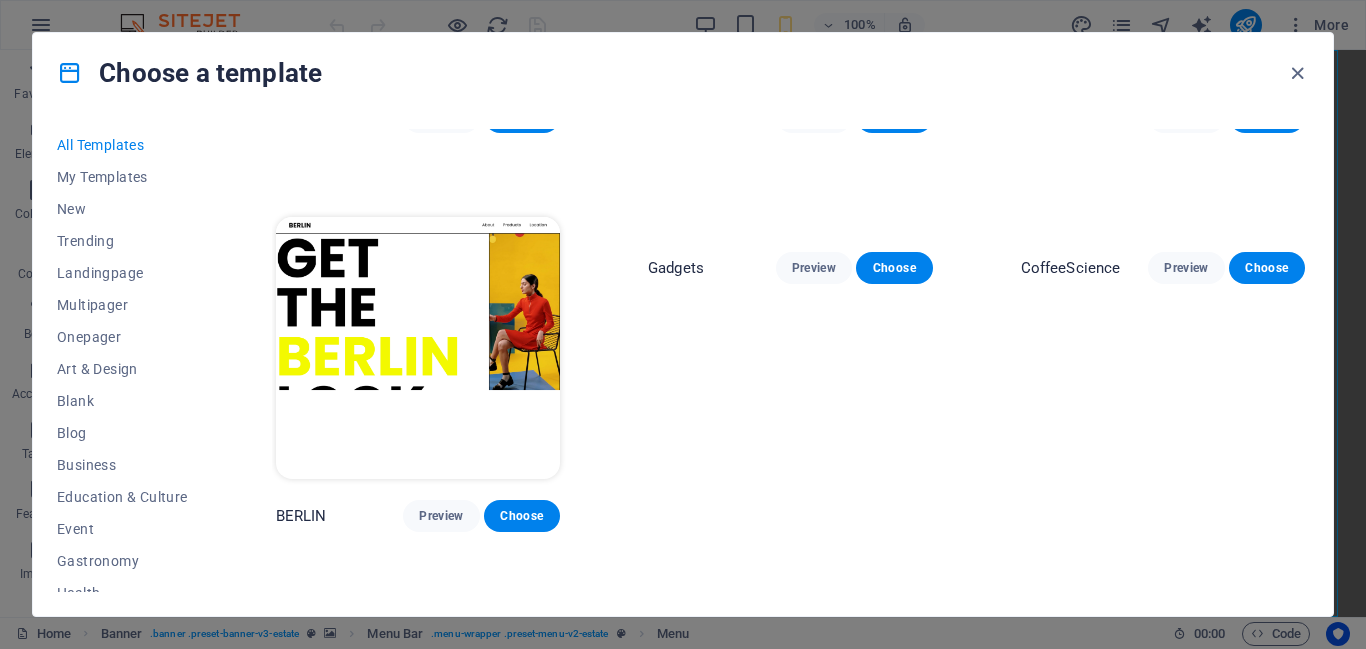 scroll, scrollTop: 1590, scrollLeft: 0, axis: vertical 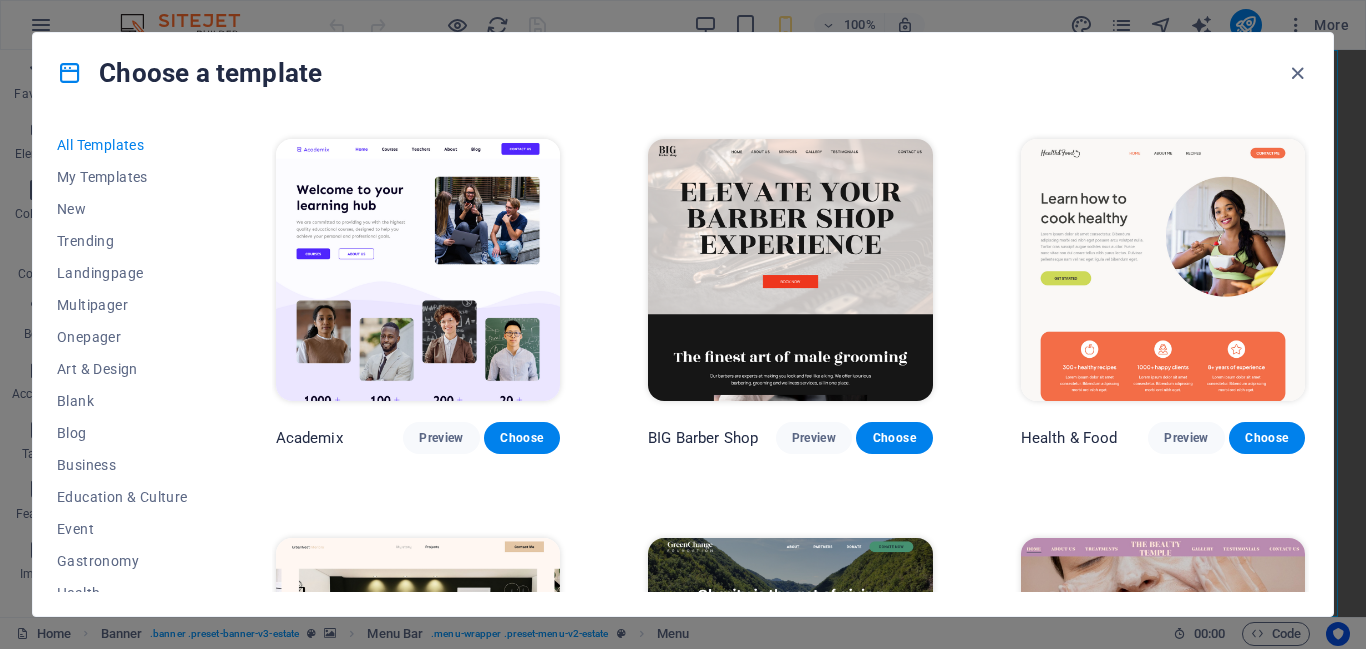 drag, startPoint x: 913, startPoint y: 441, endPoint x: 906, endPoint y: 458, distance: 18.384777 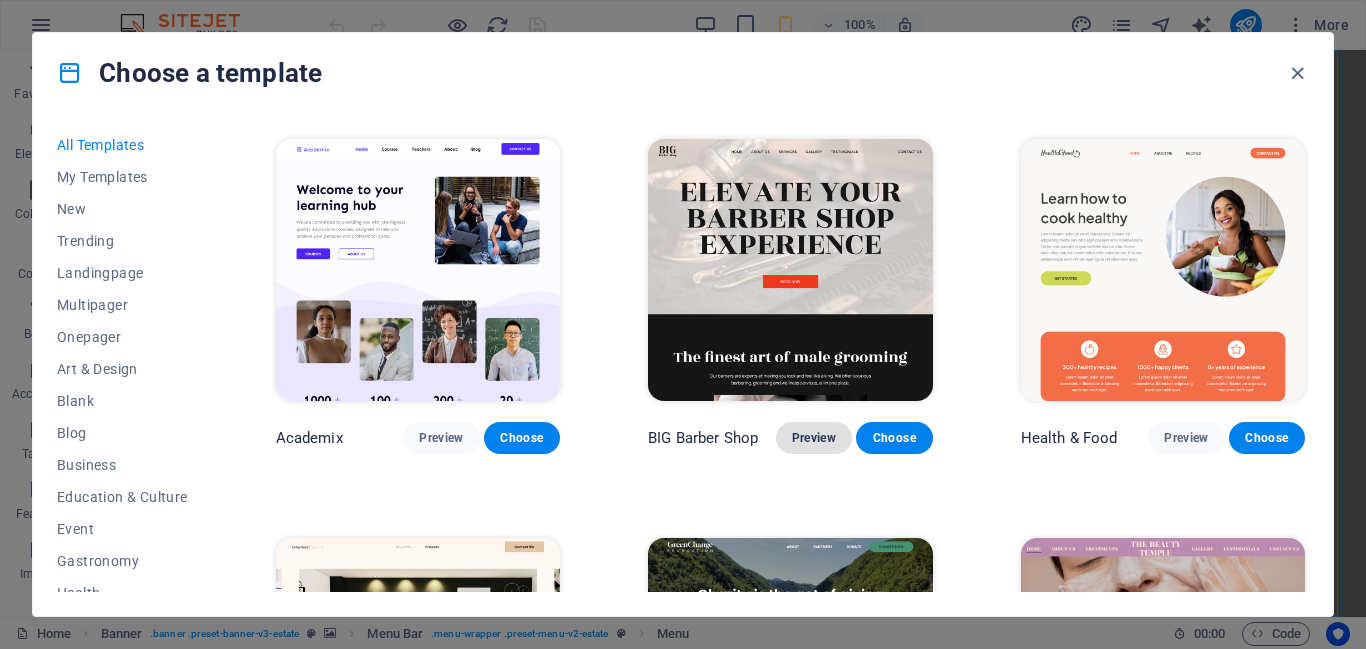 click on "Preview" at bounding box center (814, 438) 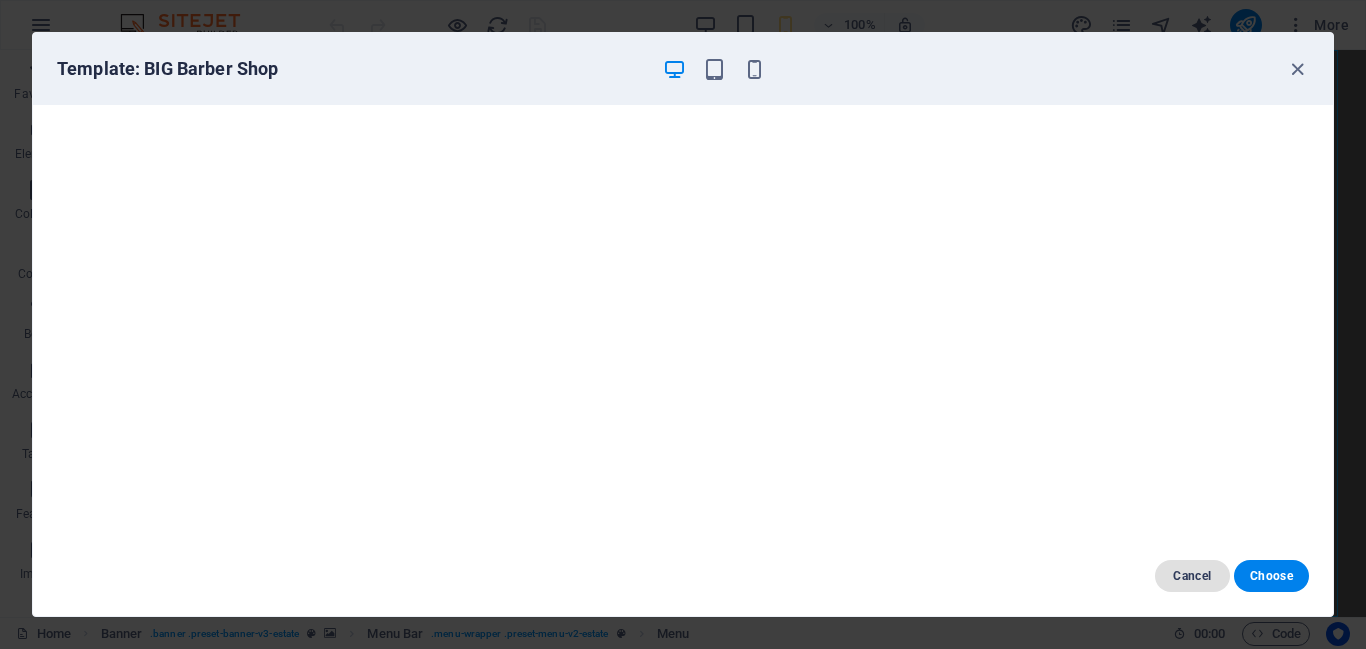 click on "Cancel" at bounding box center (1192, 576) 